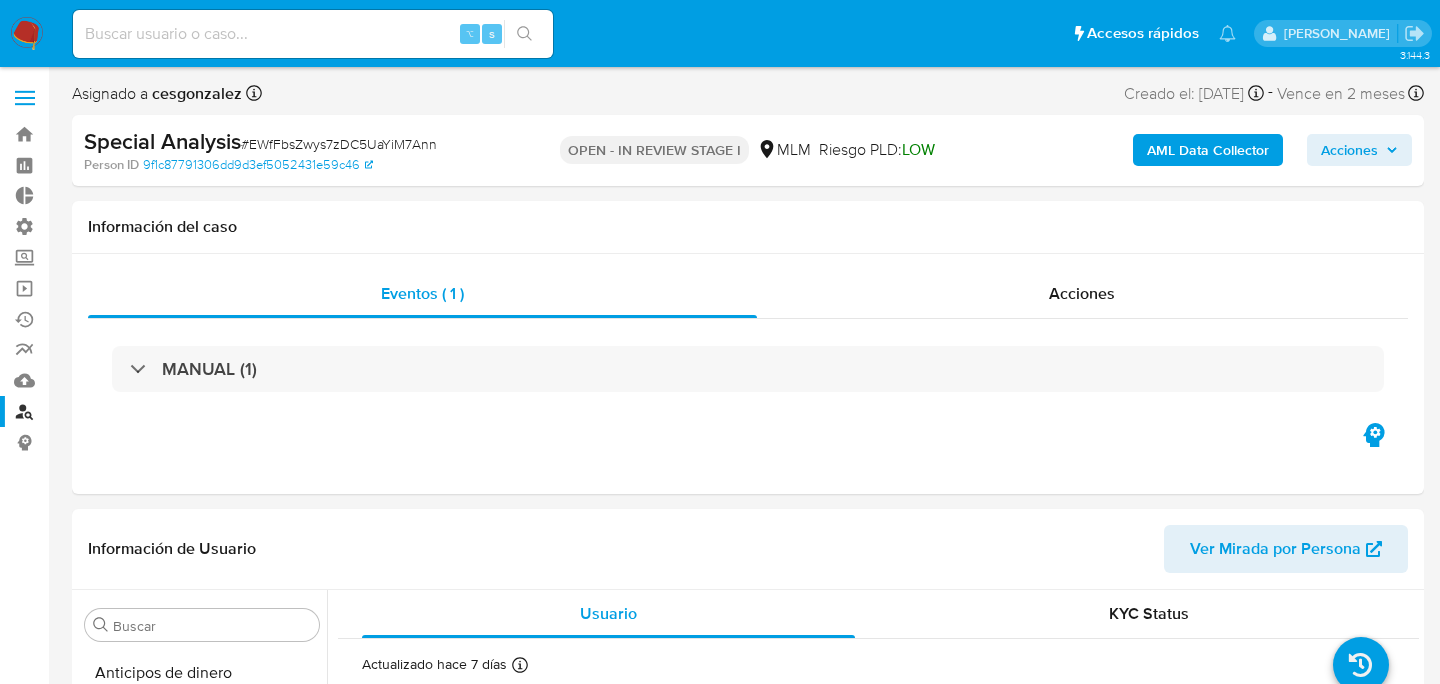 select on "10" 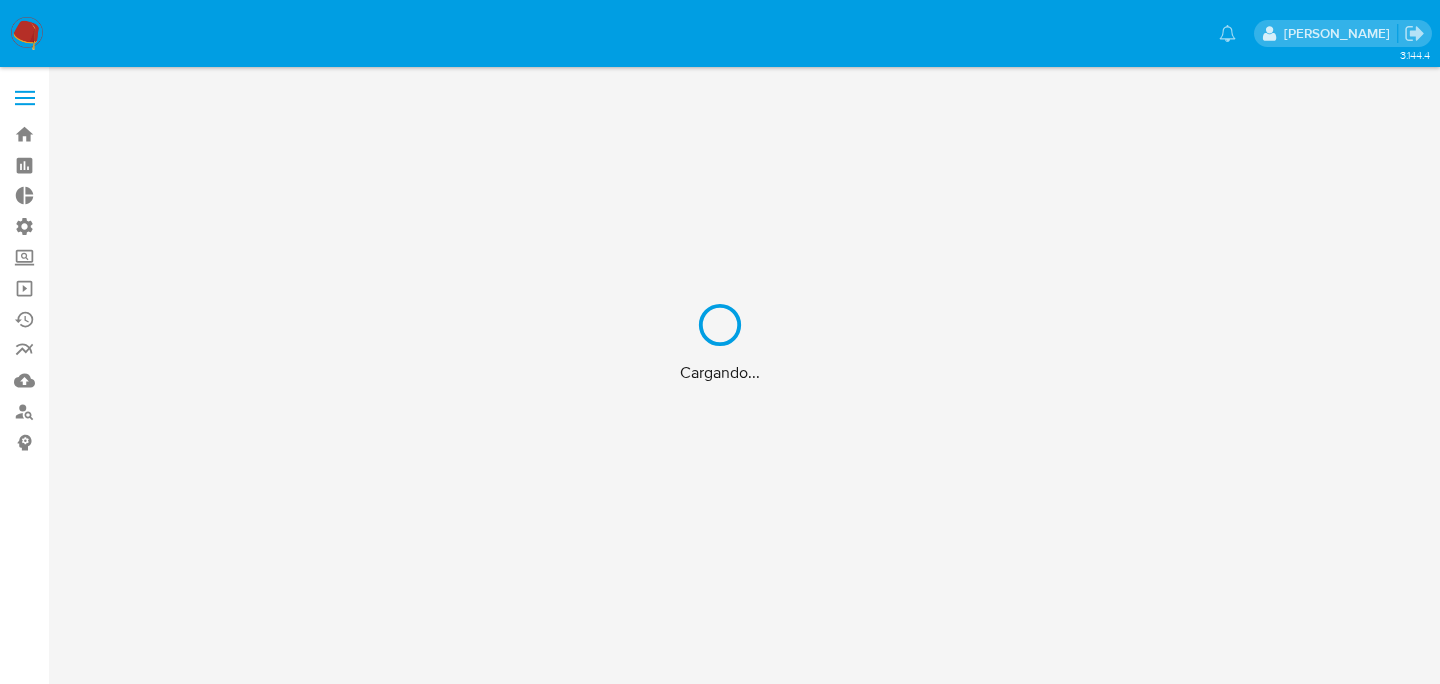 scroll, scrollTop: 0, scrollLeft: 0, axis: both 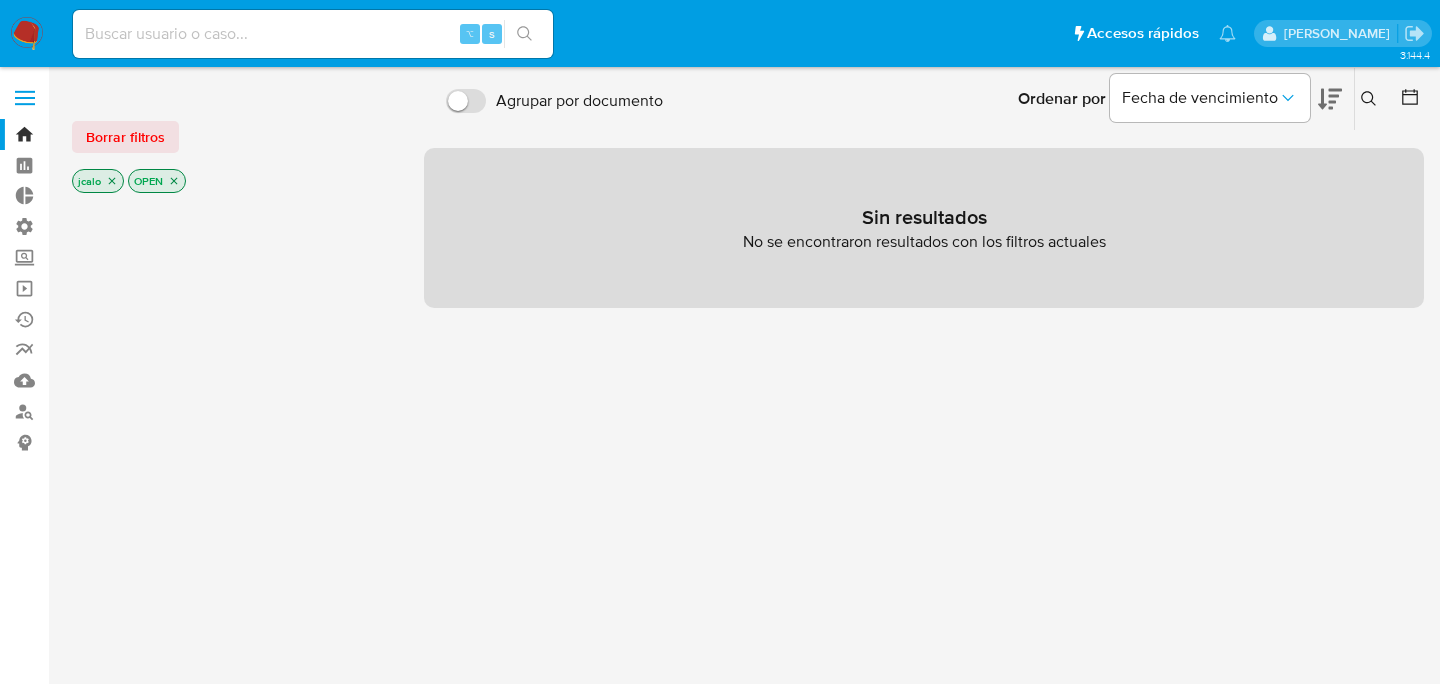 click 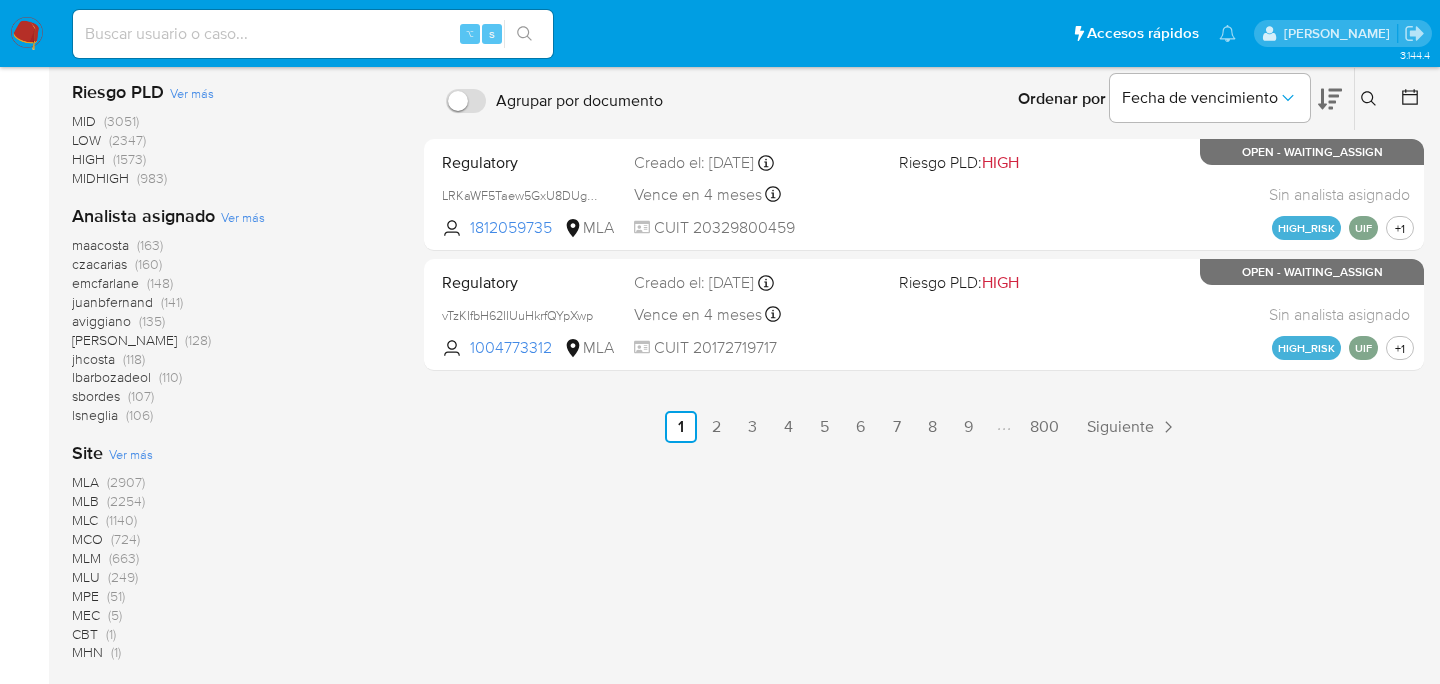 scroll, scrollTop: 984, scrollLeft: 0, axis: vertical 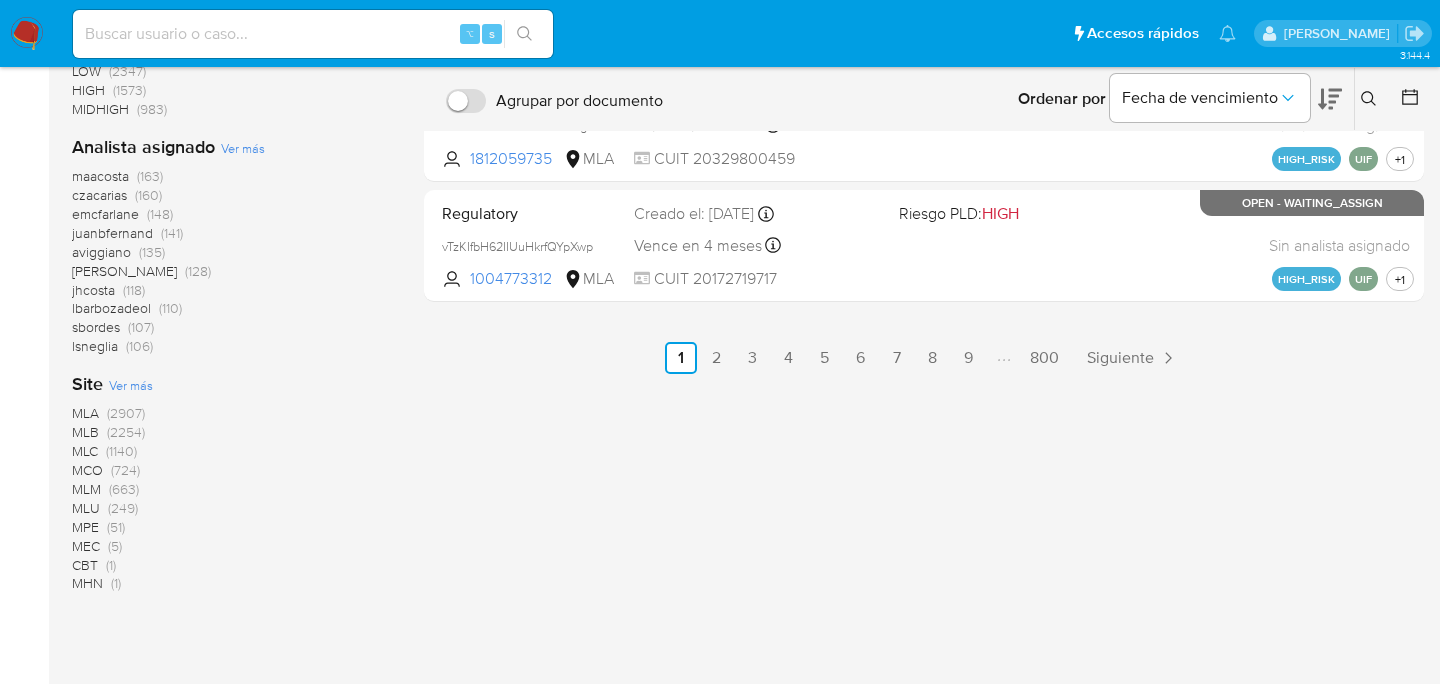 click on "MLM" at bounding box center (86, 489) 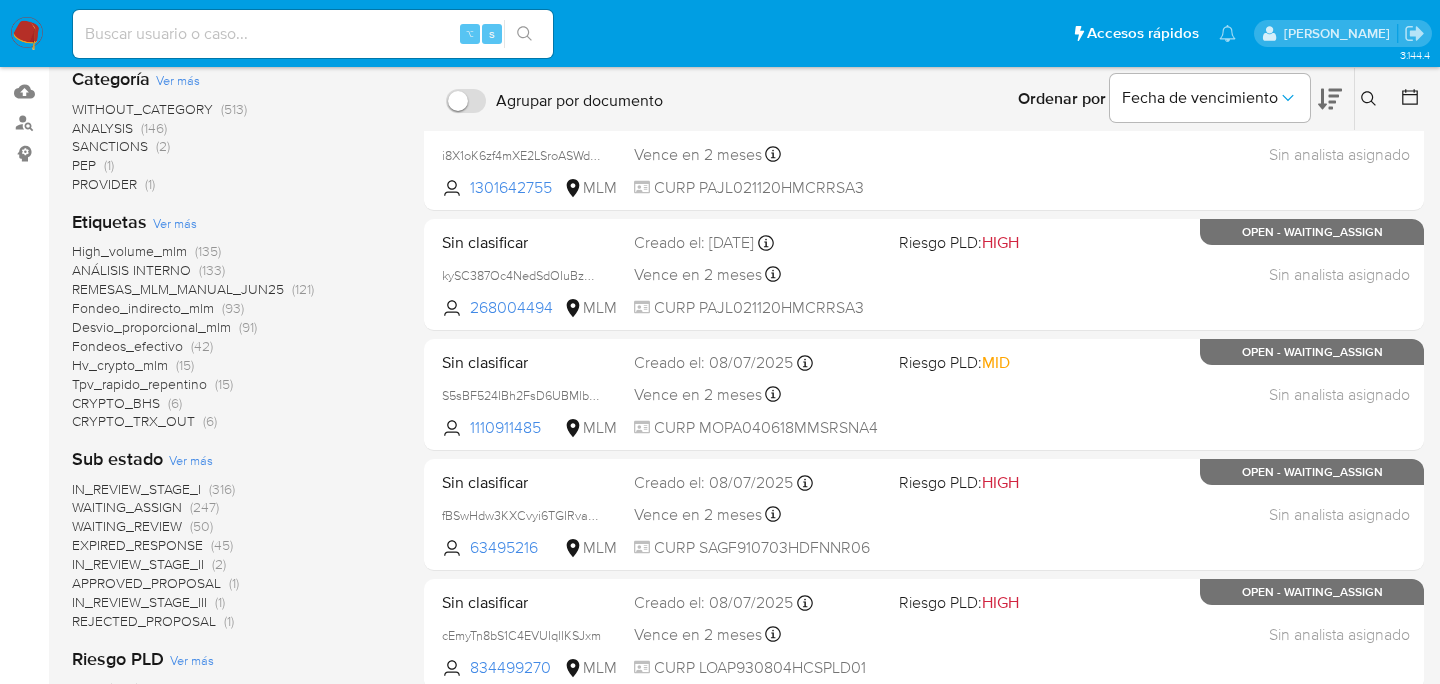 scroll, scrollTop: 0, scrollLeft: 0, axis: both 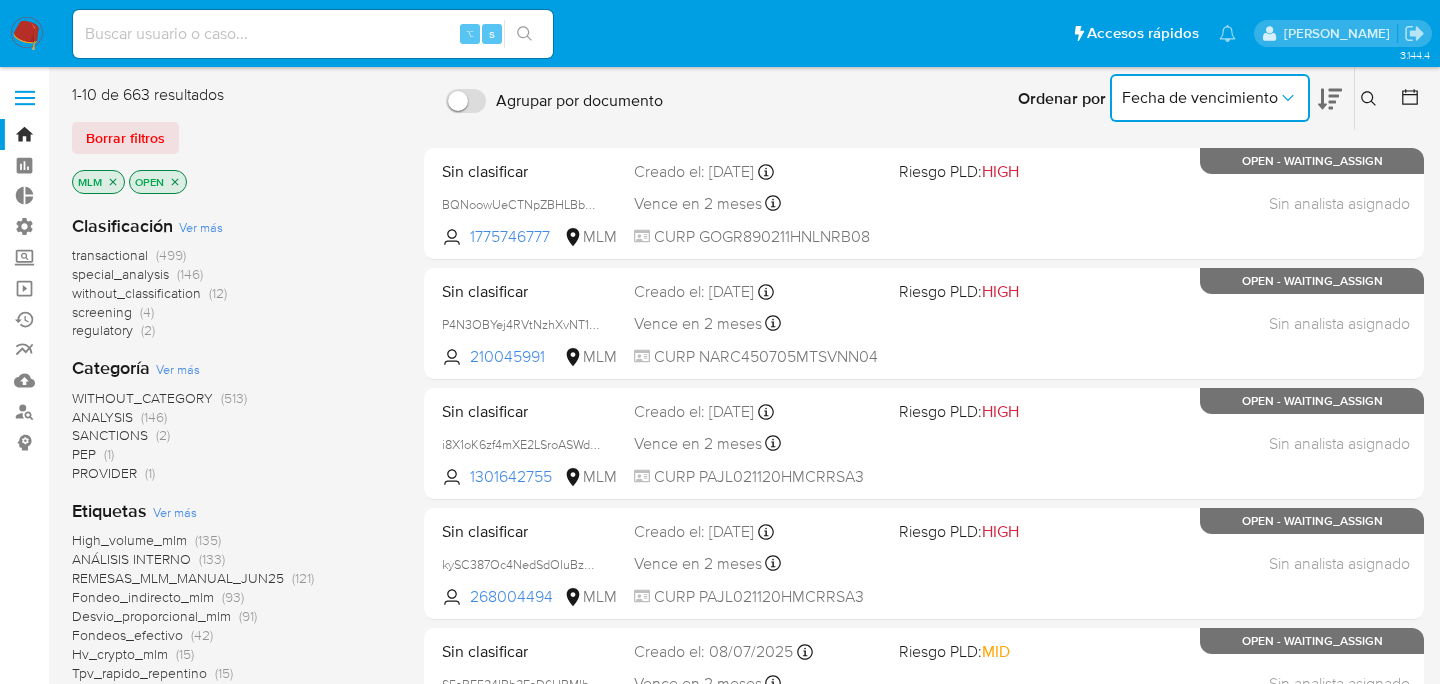 click on "Fecha de vencimiento" at bounding box center [1200, 98] 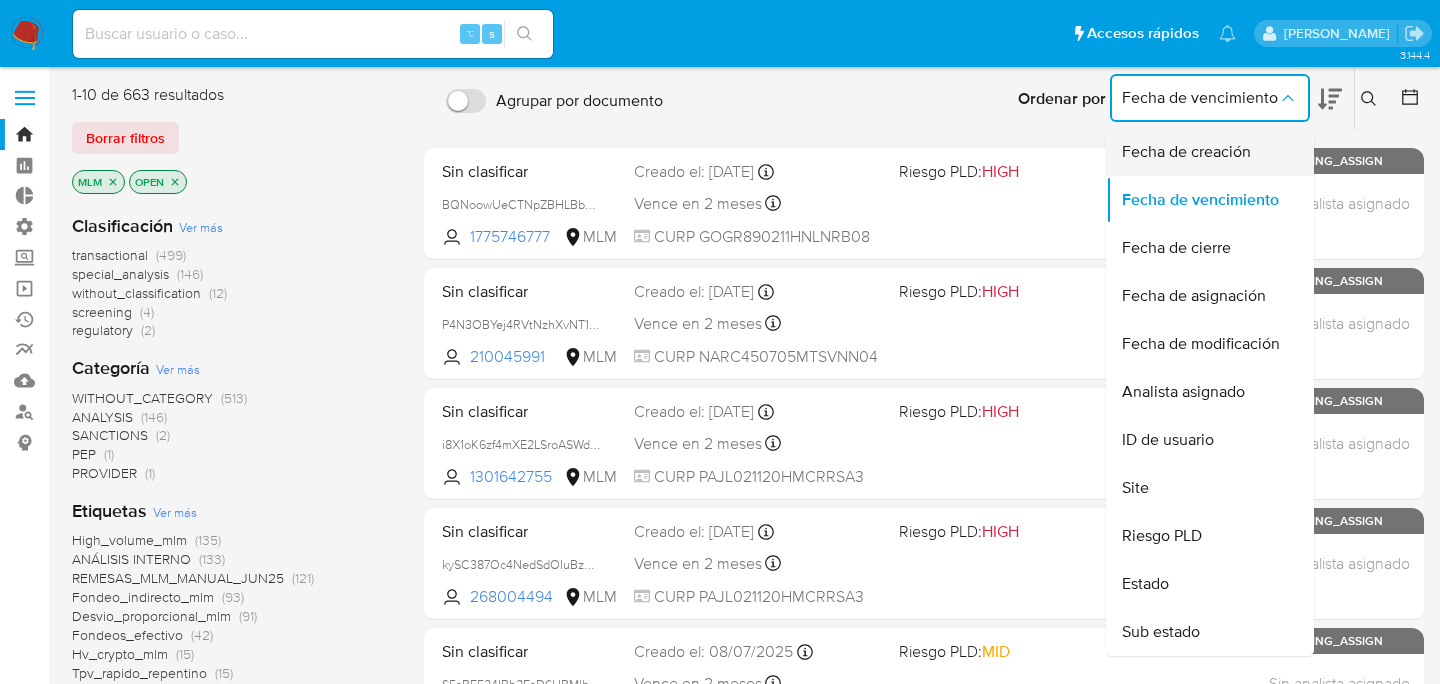 click on "Fecha de creación" at bounding box center (1186, 152) 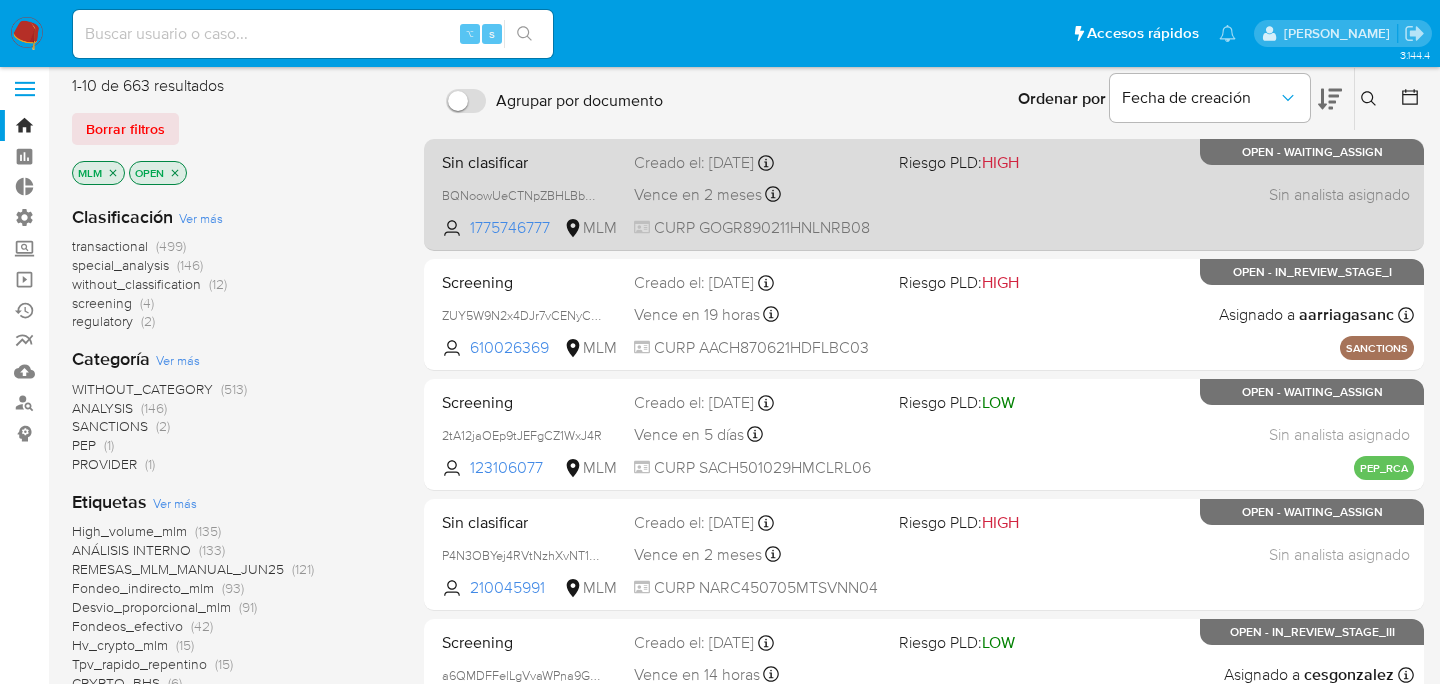 scroll, scrollTop: 11, scrollLeft: 0, axis: vertical 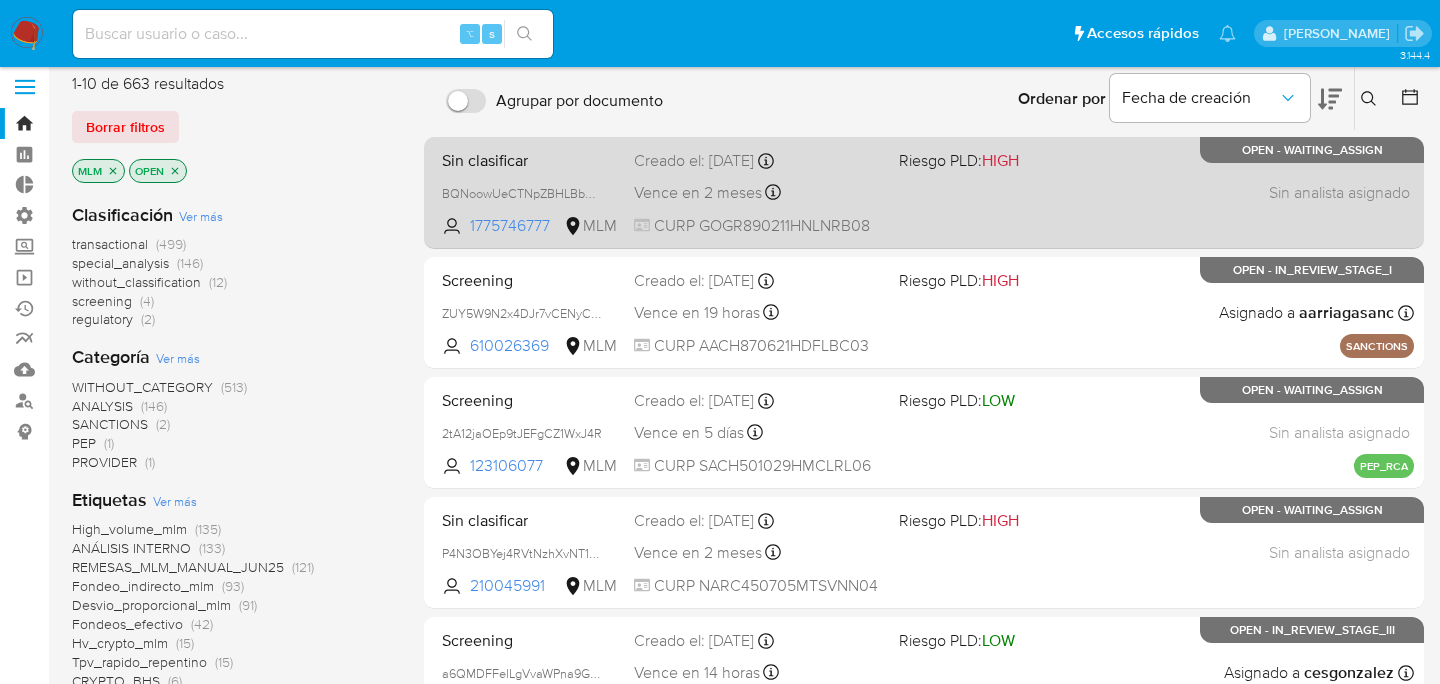 click on "Creado el: 09/07/2025   Creado el: 09/07/2025 22:56:03" at bounding box center [758, 161] 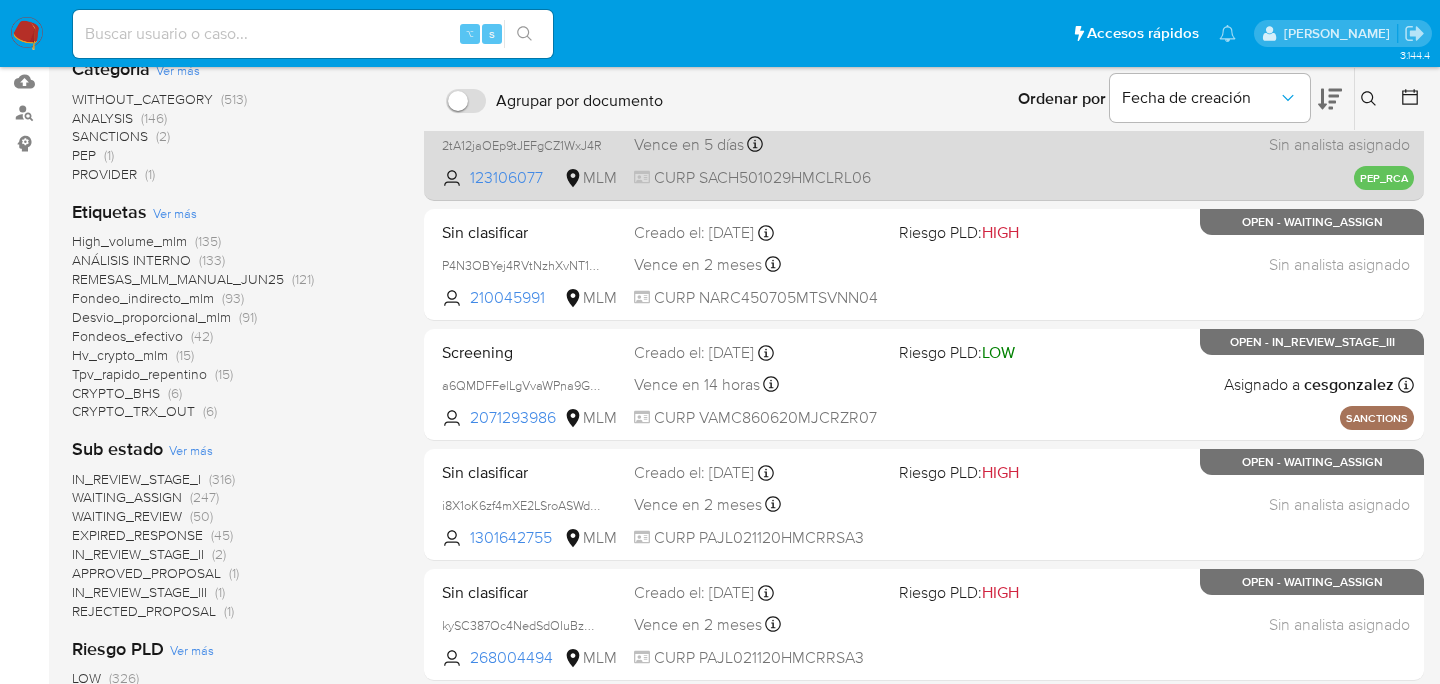 scroll, scrollTop: 305, scrollLeft: 0, axis: vertical 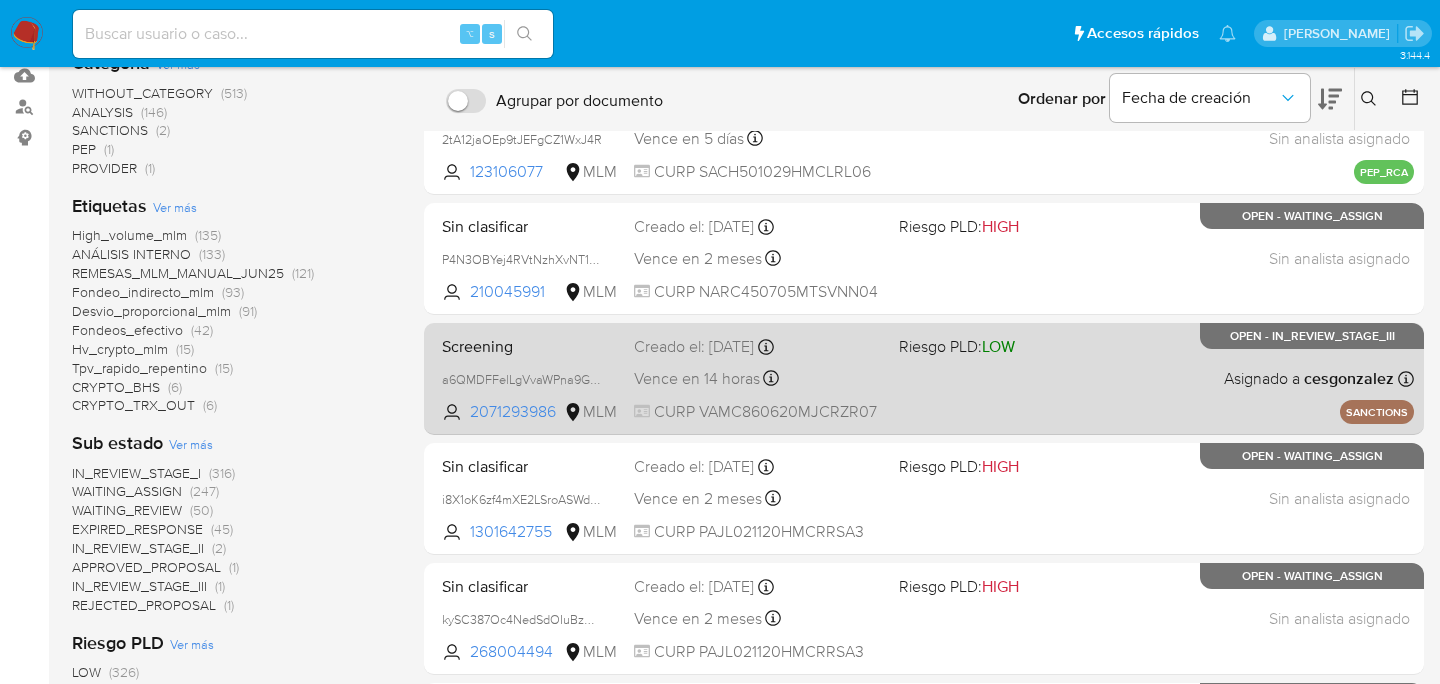 click on "Screening a6QMDFFelLgVvaWPna9G30QB 2071293986 MLM Riesgo PLD:  LOW Creado el: 09/07/2025   Creado el: 09/07/2025 15:59:49 Vence en 14 horas   Vence el 10/07/2025 15:59:49 CURP   VAMC860620MJCRZR07 Asignado a   cesgonzalez   Asignado el: 09/07/2025 16:25:11 SANCTIONS OPEN - IN_REVIEW_STAGE_III" at bounding box center (924, 379) 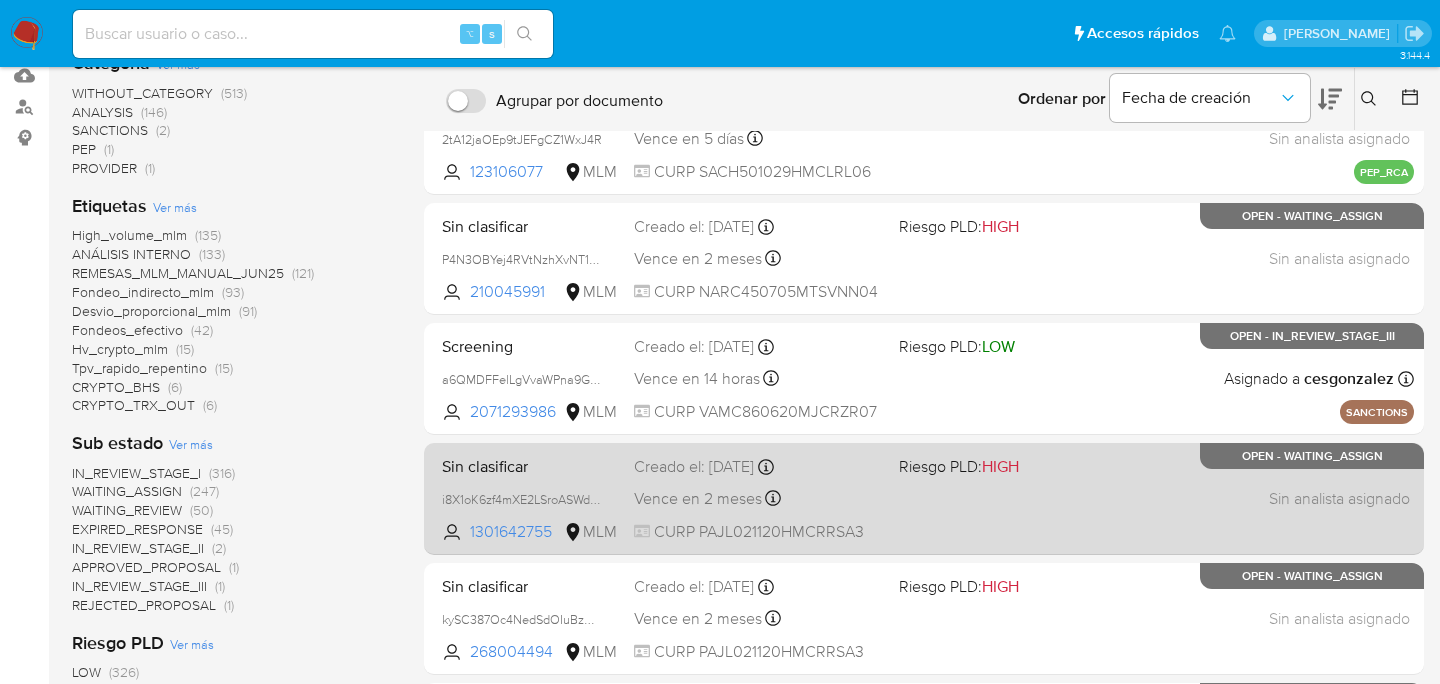 click on "Creado el: 09/07/2025   Creado el: 09/07/2025 14:52:15" at bounding box center (758, 467) 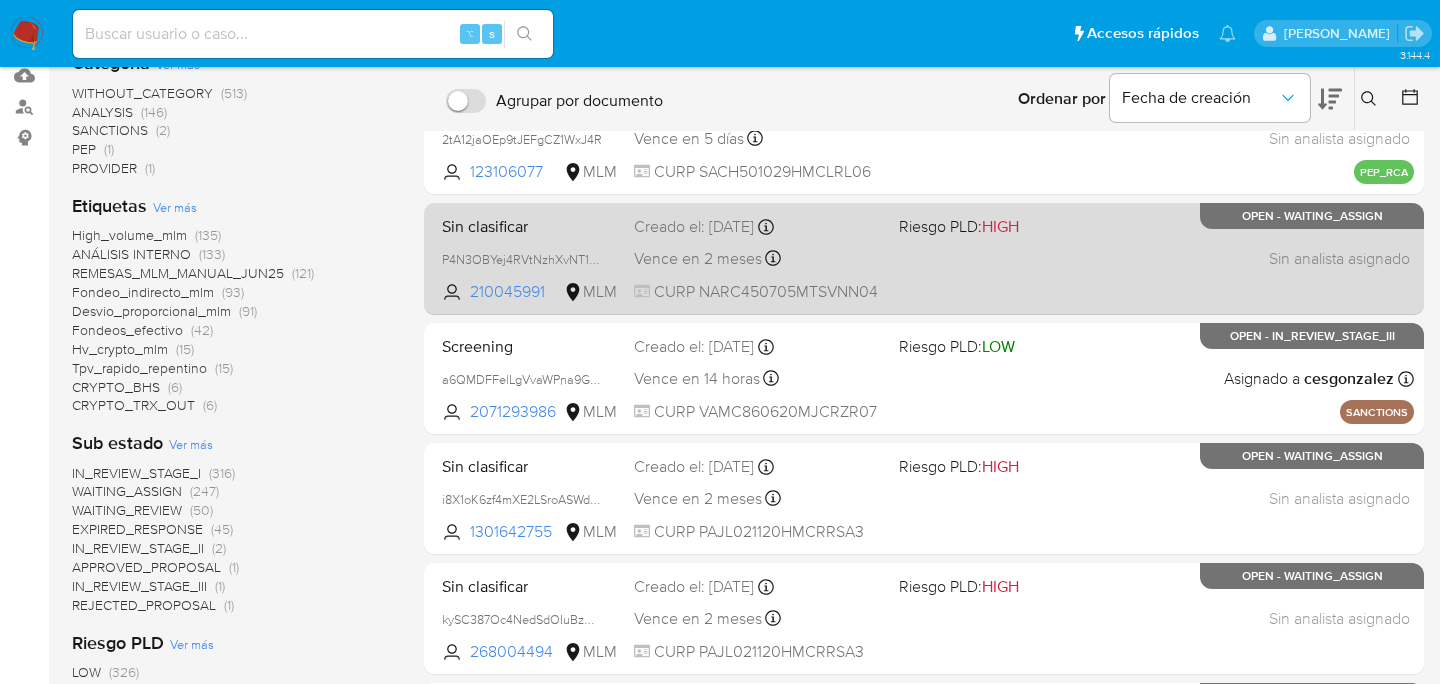 scroll, scrollTop: 741, scrollLeft: 0, axis: vertical 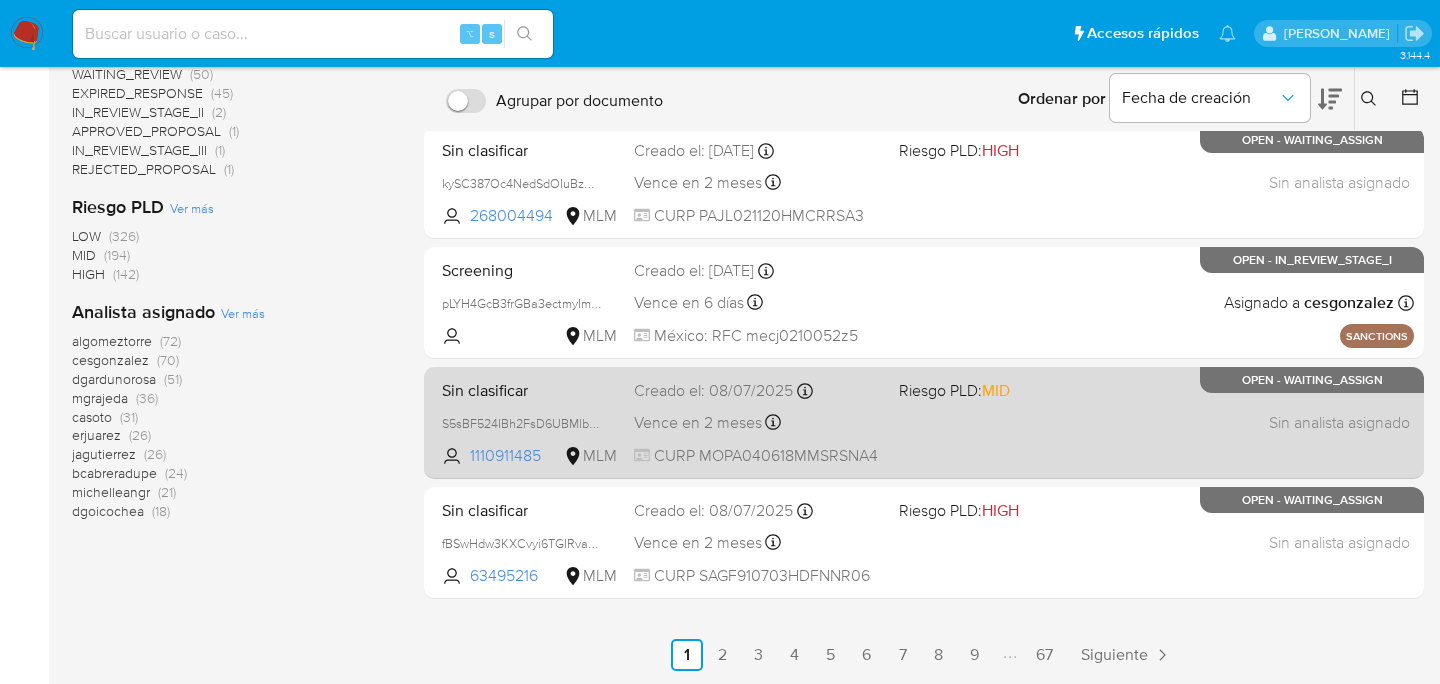 click on "Sin clasificar S5sBF524IBh2FsD6UBMlbNZT 1110911485 MLM Riesgo PLD:  MID Creado el: 08/07/2025   Creado el: 08/07/2025 23:21:06 Vence en 2 meses   Vence el 06/09/2025 23:21:06 CURP   MOPA040618MMSRSNA4 Sin analista asignado   Asignado el: - OPEN - WAITING_ASSIGN" at bounding box center [924, 422] 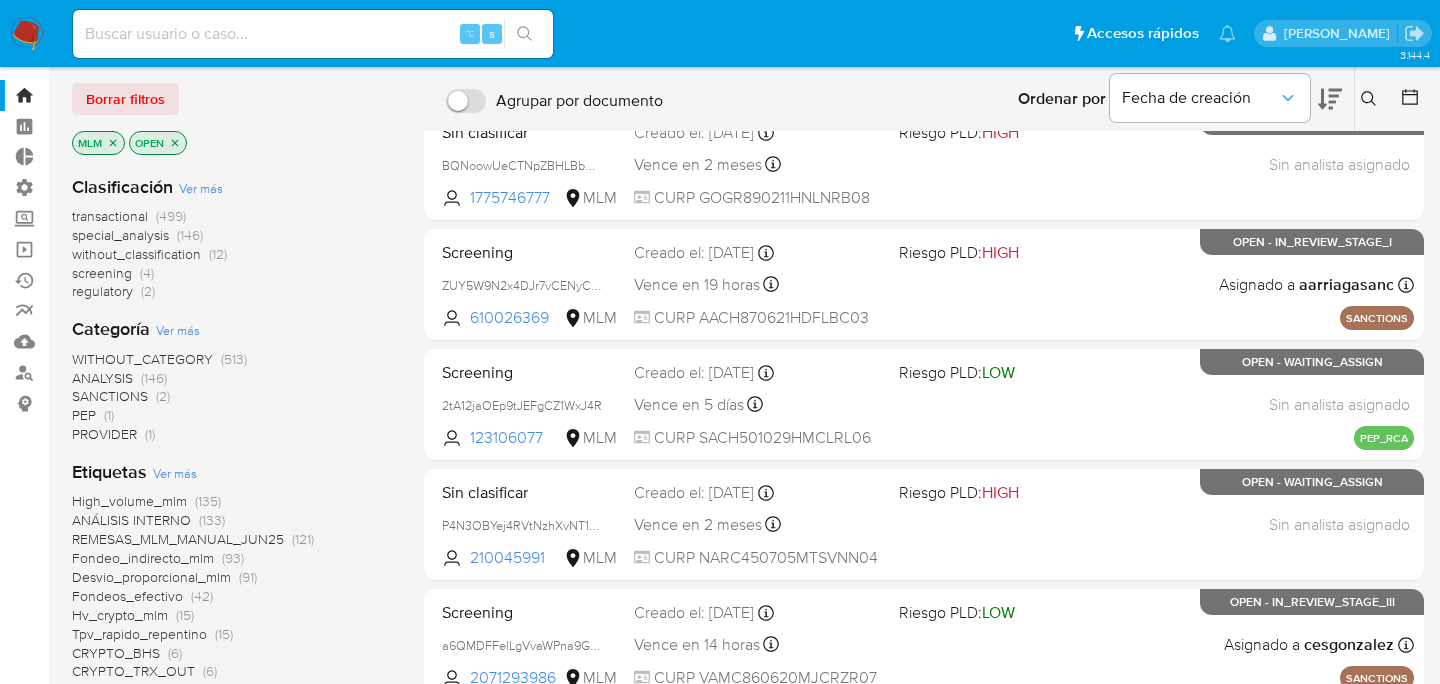 scroll, scrollTop: 0, scrollLeft: 0, axis: both 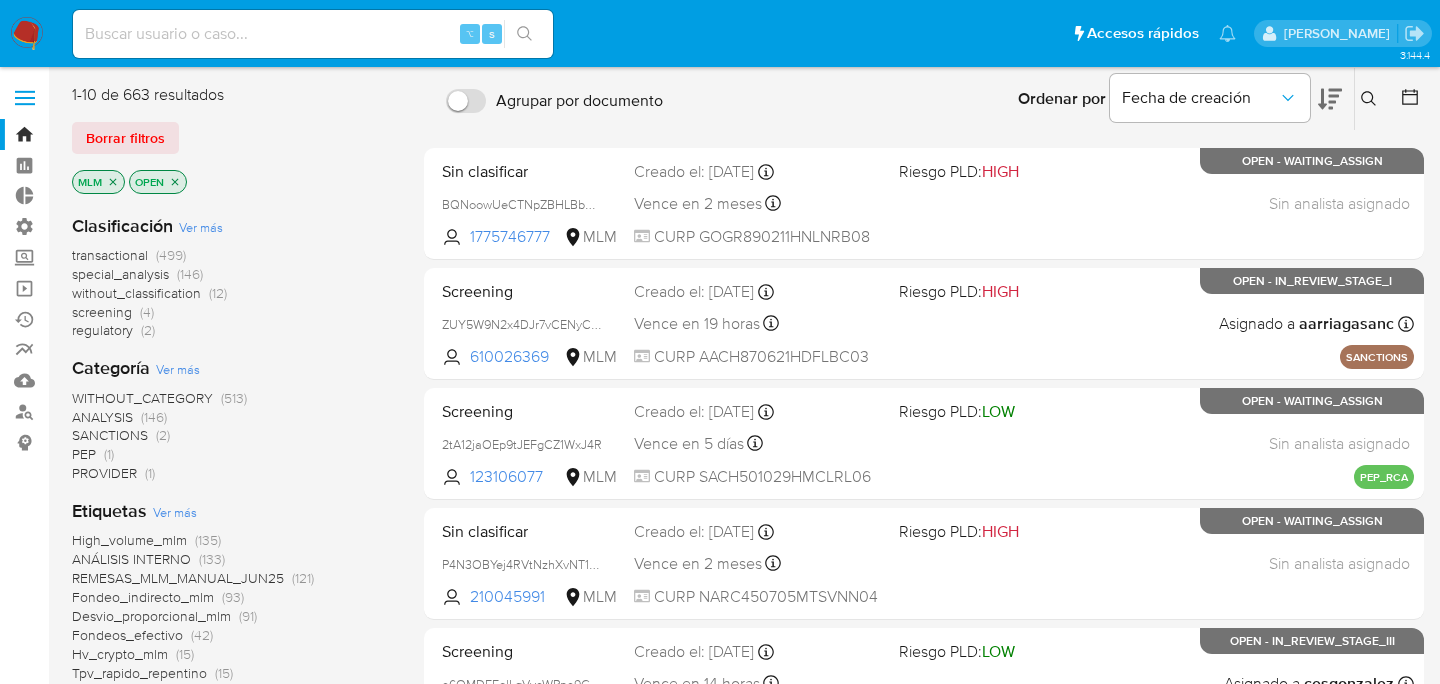 click on "transactional" at bounding box center [110, 255] 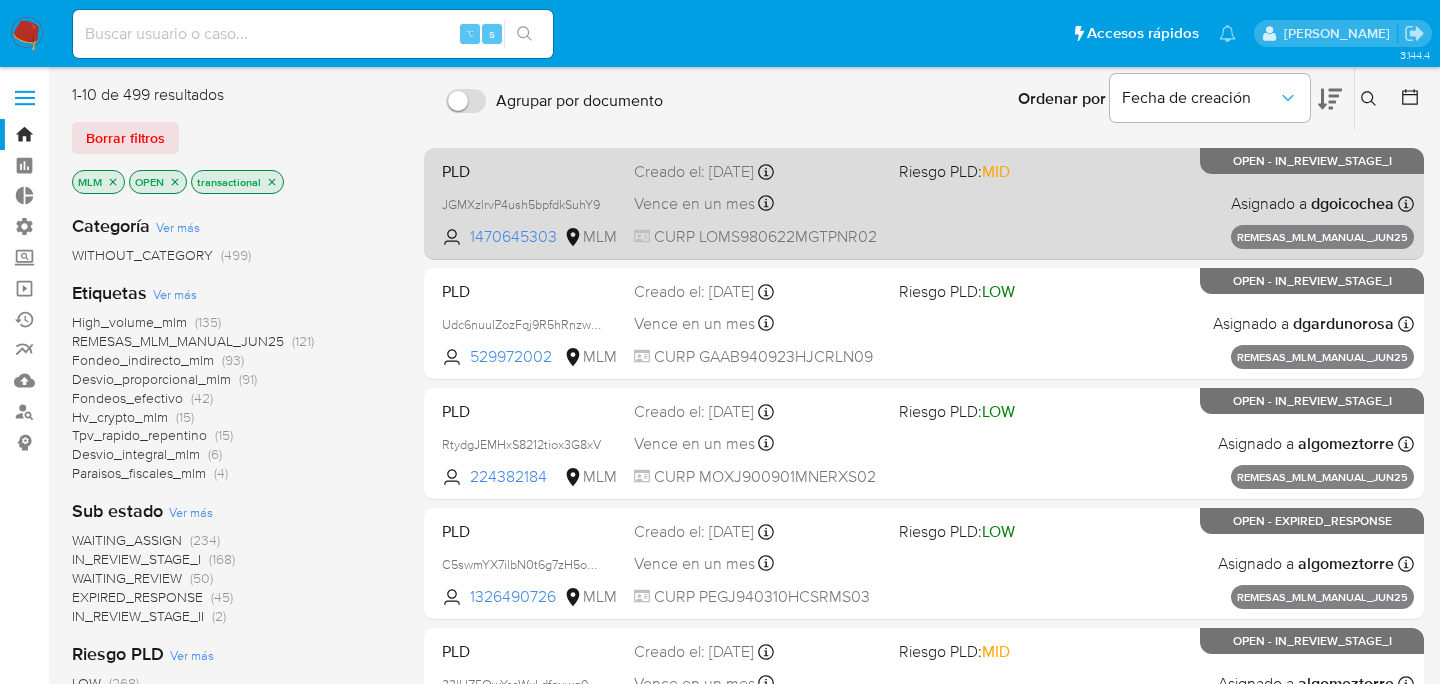 click on "PLD" at bounding box center (530, 170) 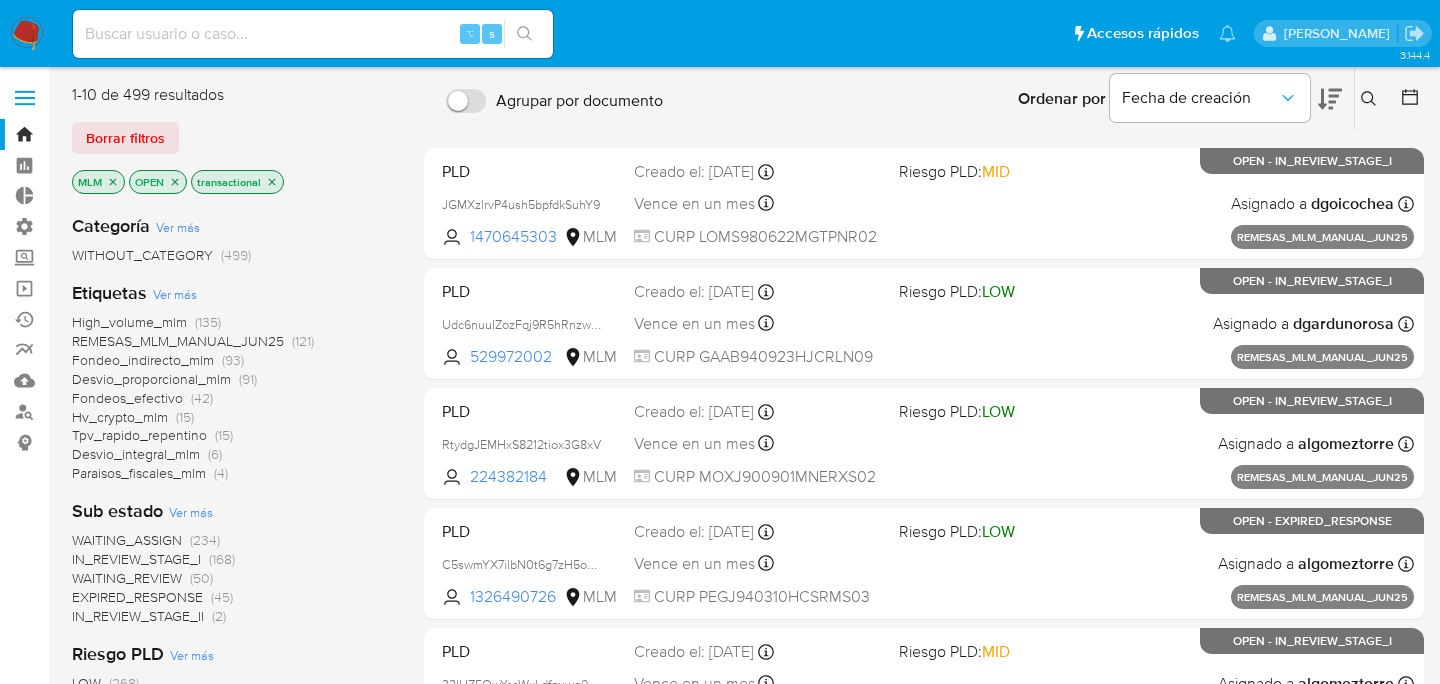 click on "transactional" at bounding box center (237, 182) 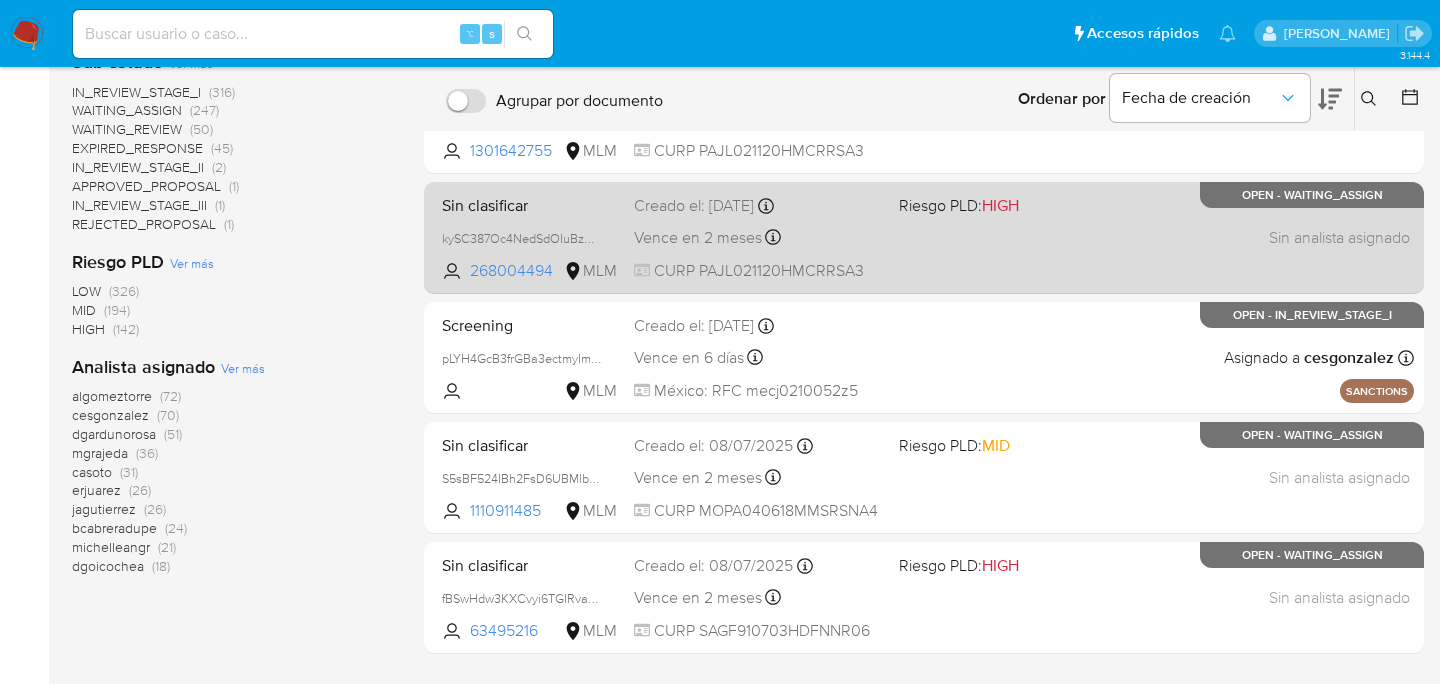 scroll, scrollTop: 741, scrollLeft: 0, axis: vertical 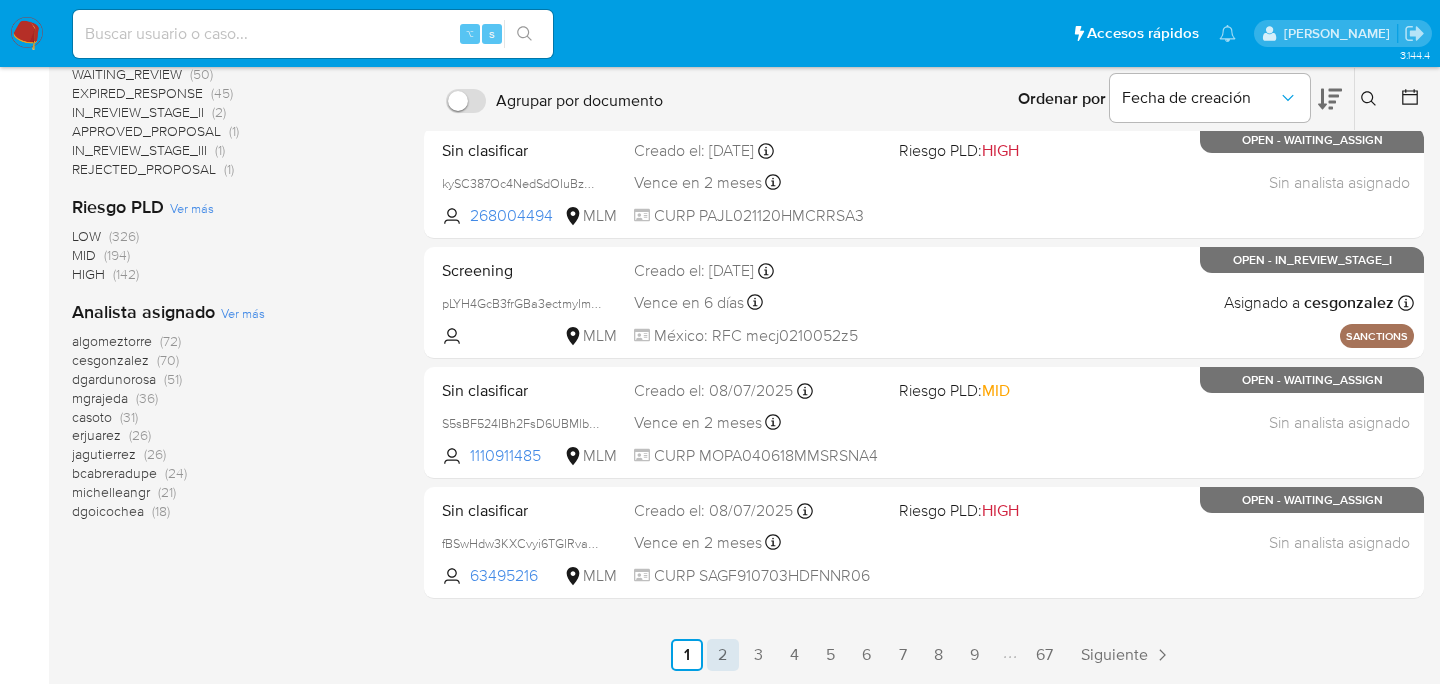 click on "2" at bounding box center (723, 655) 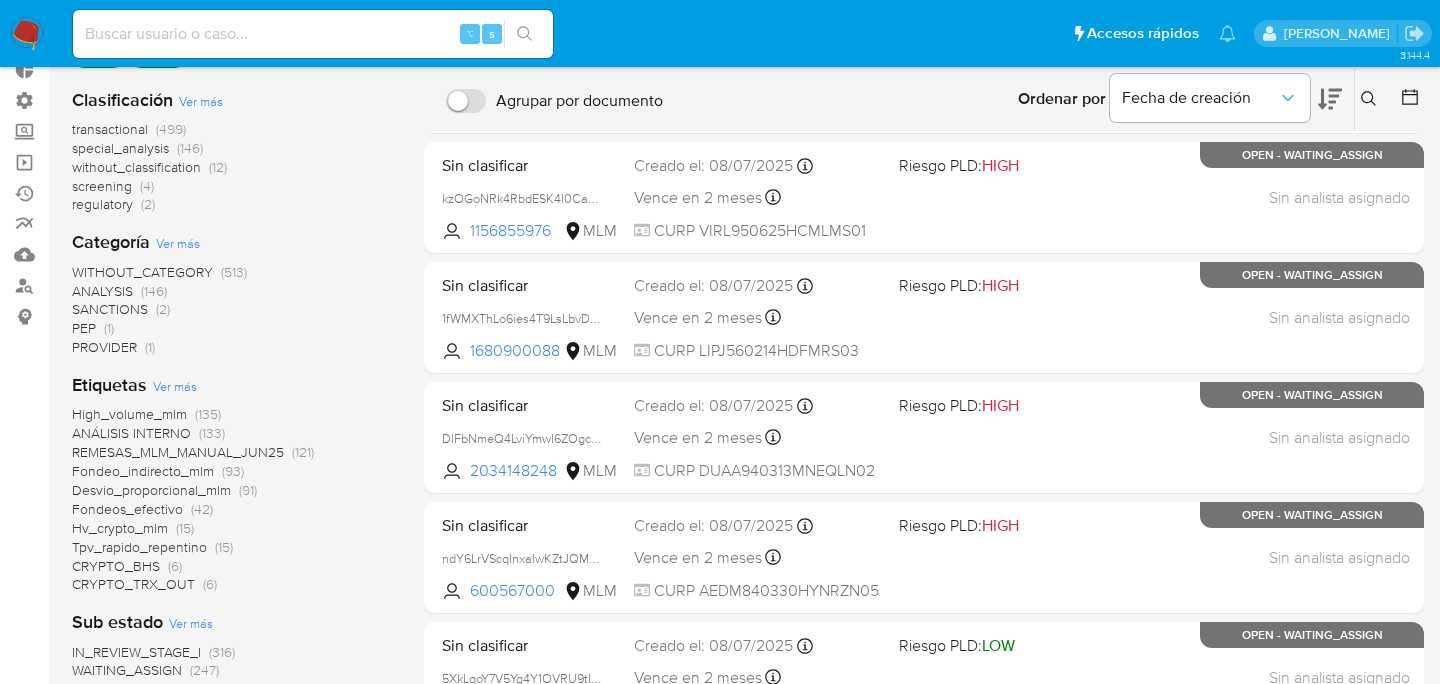 scroll, scrollTop: 0, scrollLeft: 0, axis: both 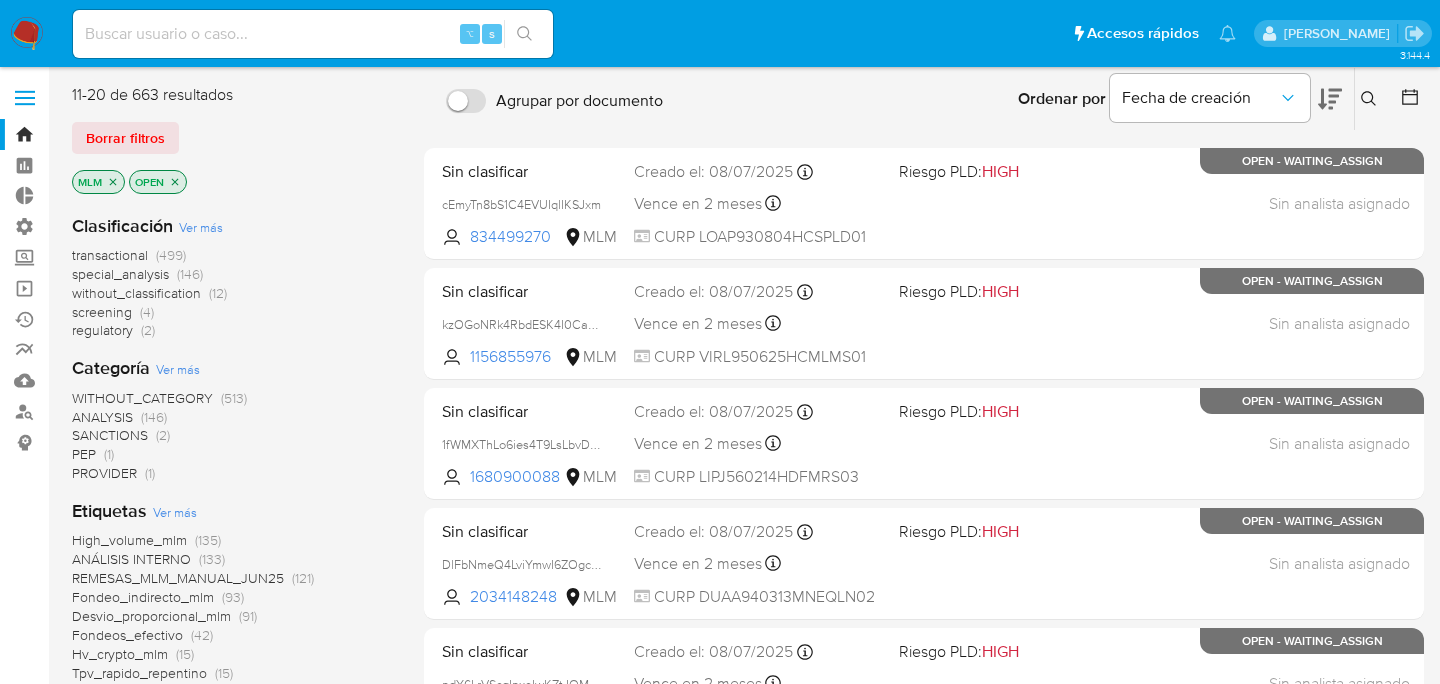 click on "without_classification" at bounding box center [136, 293] 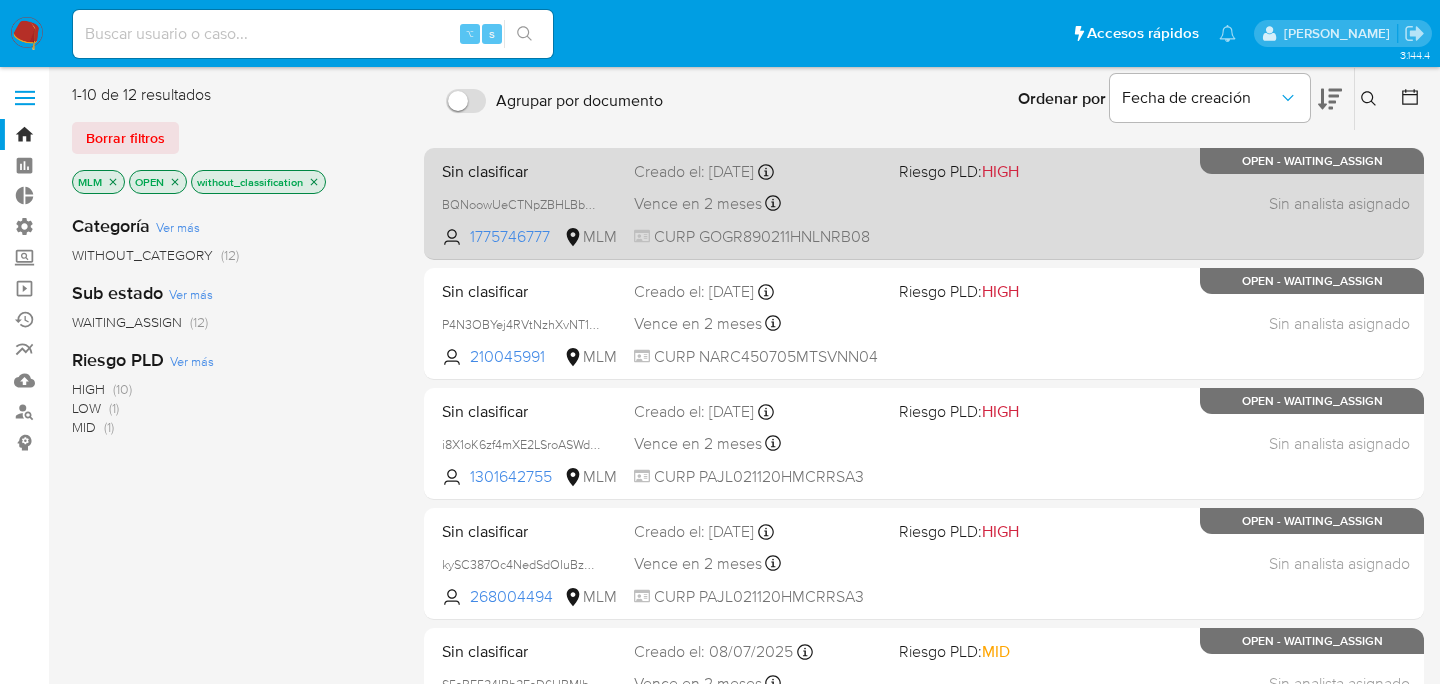 click on "Sin clasificar BQNoowUeCTNpZBHLBbgIwKlJ 1775746777 MLM Riesgo PLD:  HIGH Creado el: 09/07/2025   Creado el: 09/07/2025 22:56:03 Vence en 2 meses   Vence el 07/09/2025 22:56:04 CURP   GOGR890211HNLNRB08 Sin analista asignado   Asignado el: - OPEN - WAITING_ASSIGN" at bounding box center [924, 203] 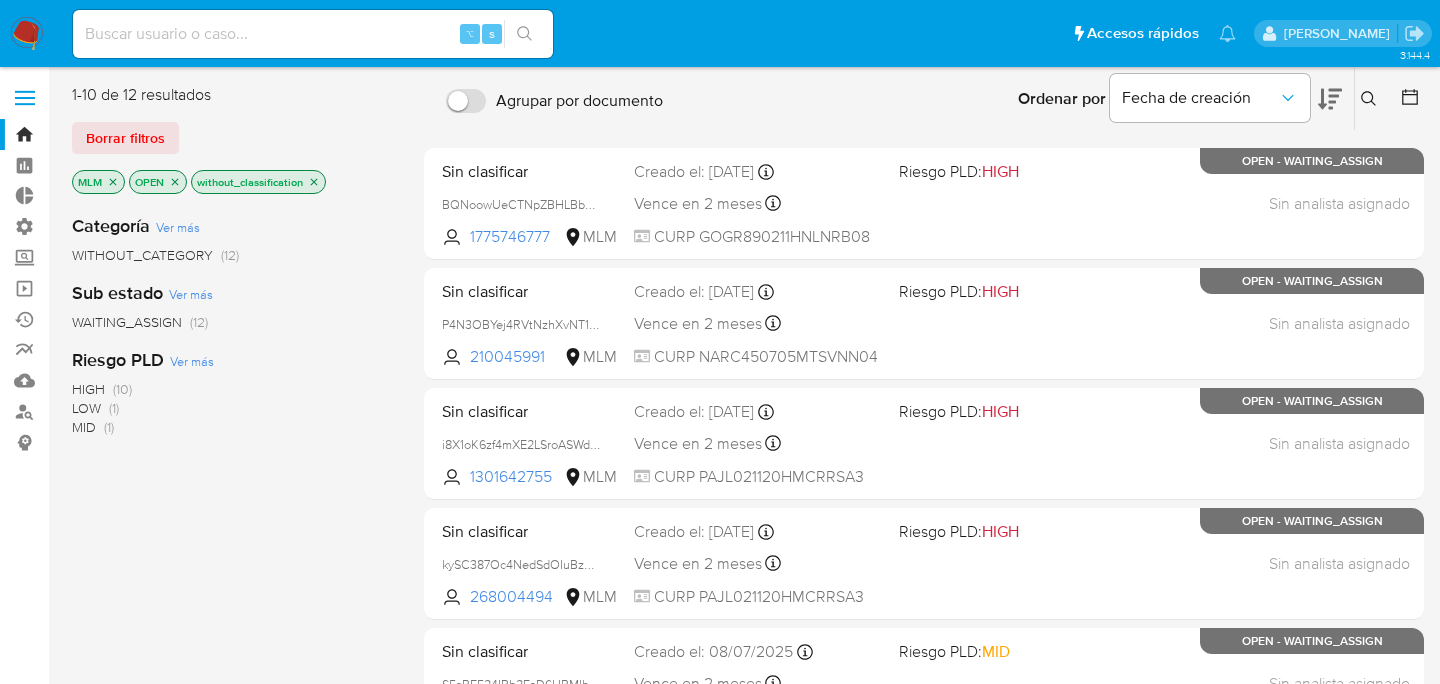 click 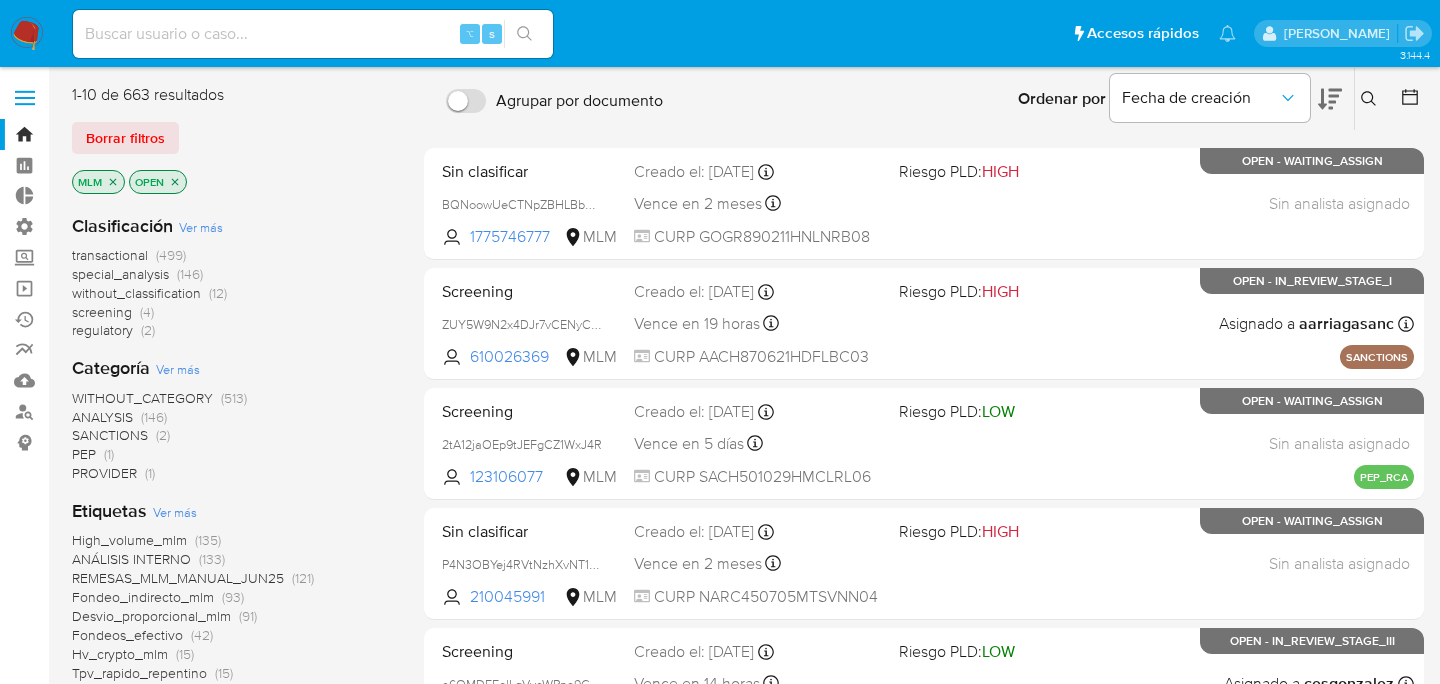 click 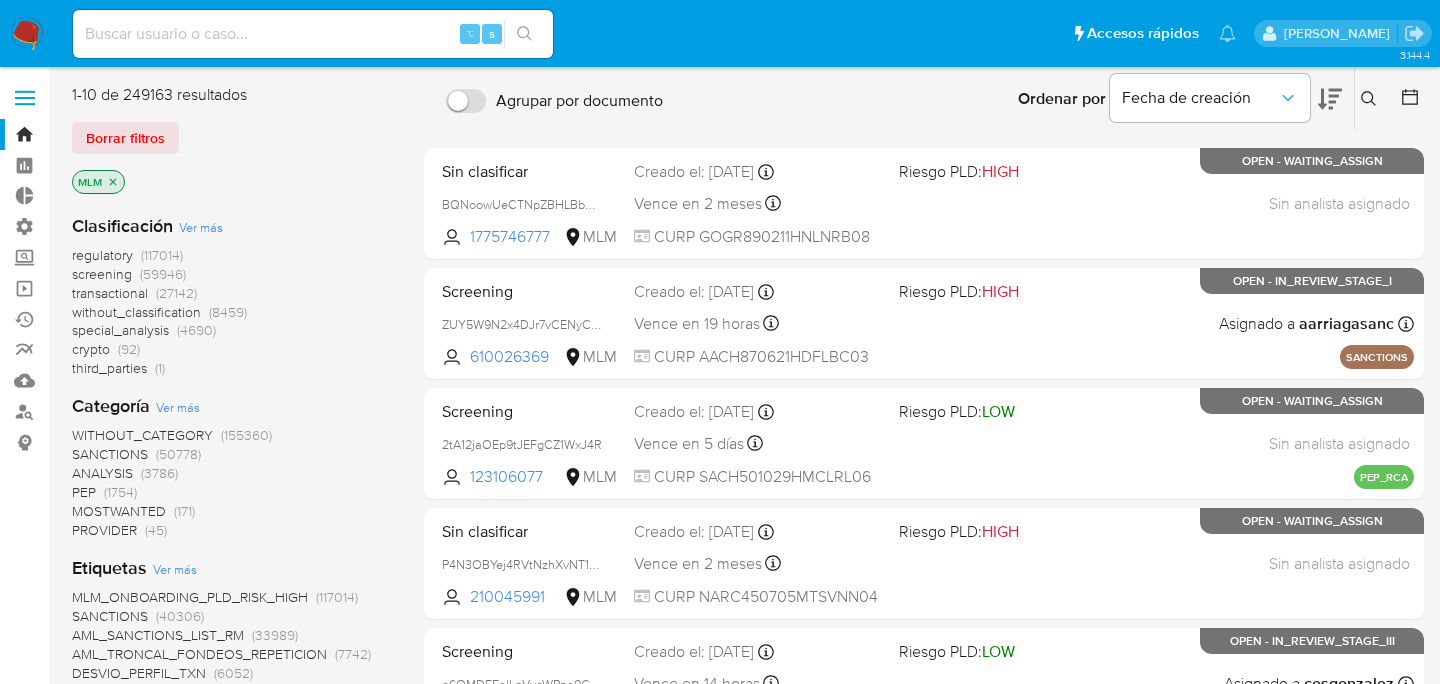 click on "special_analysis" at bounding box center (120, 330) 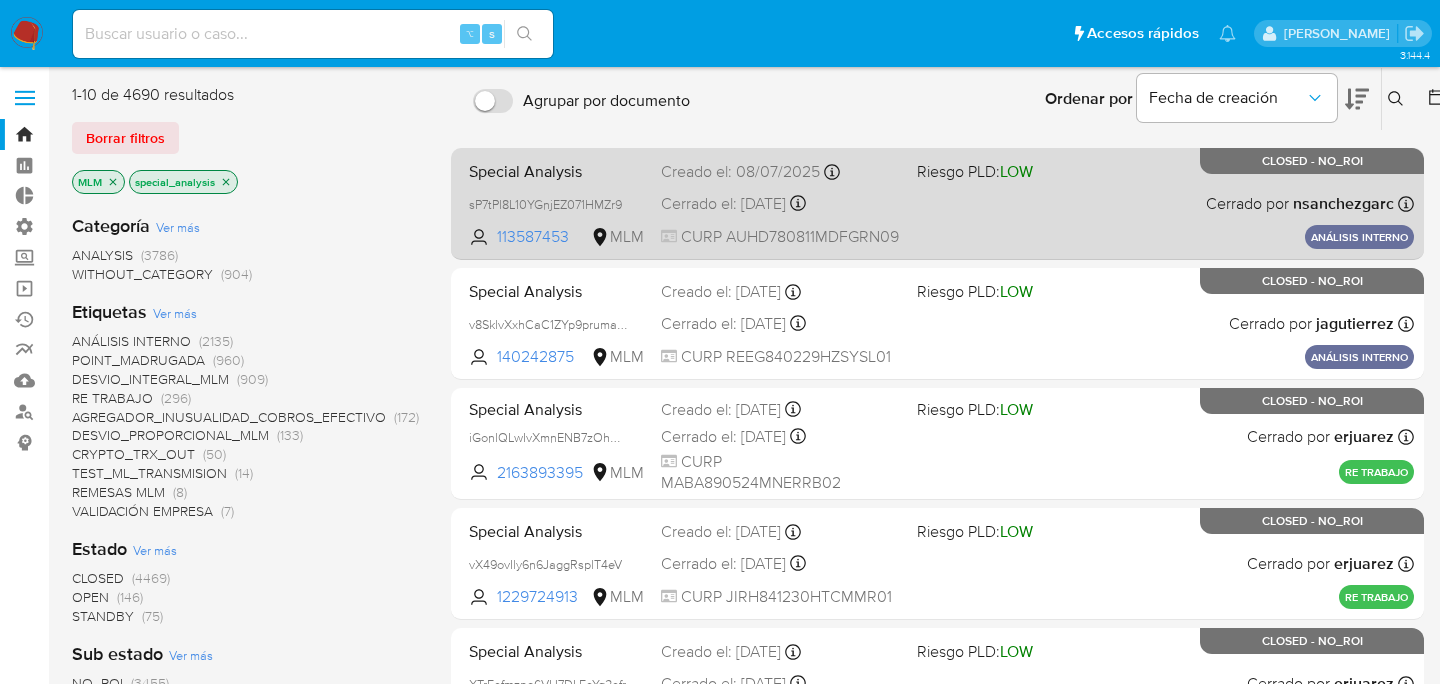 click on "Cerrado el: 08/07/2025   Cerrado el: 08/07/2025 19:06:43" at bounding box center (781, 204) 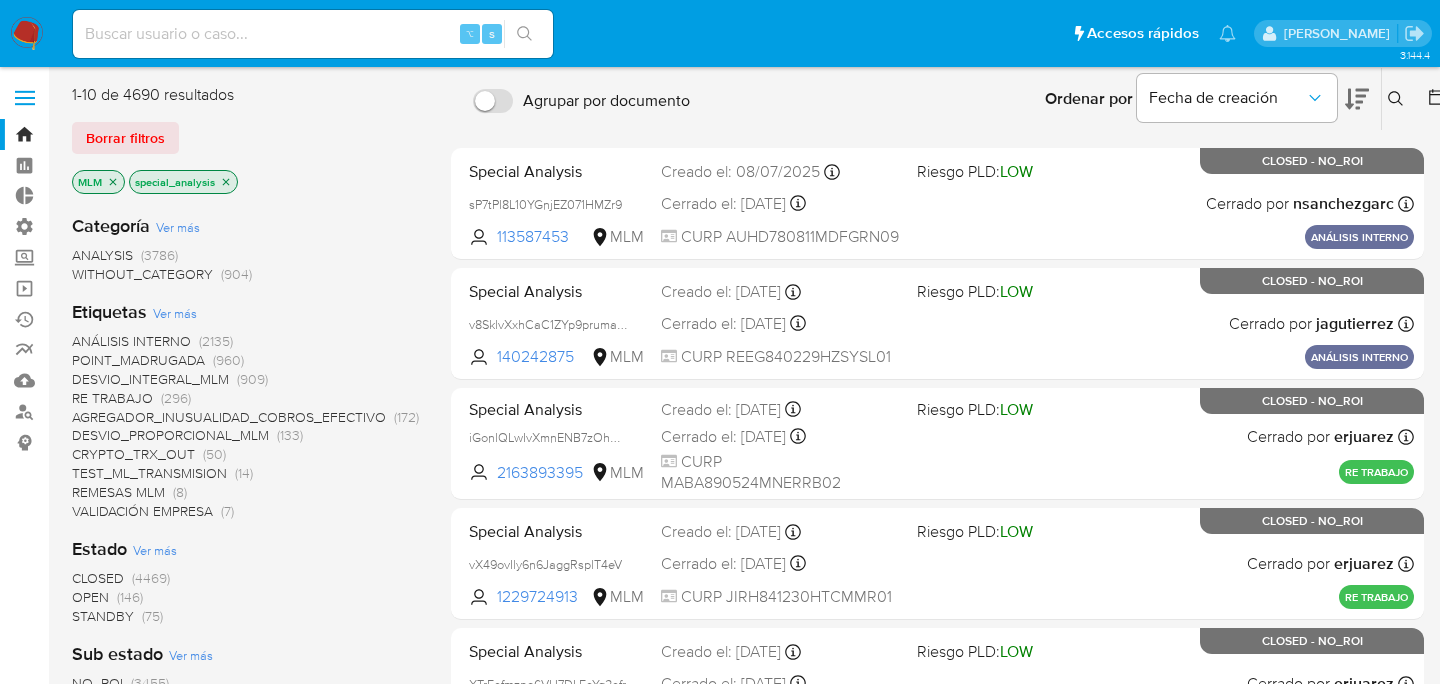 click 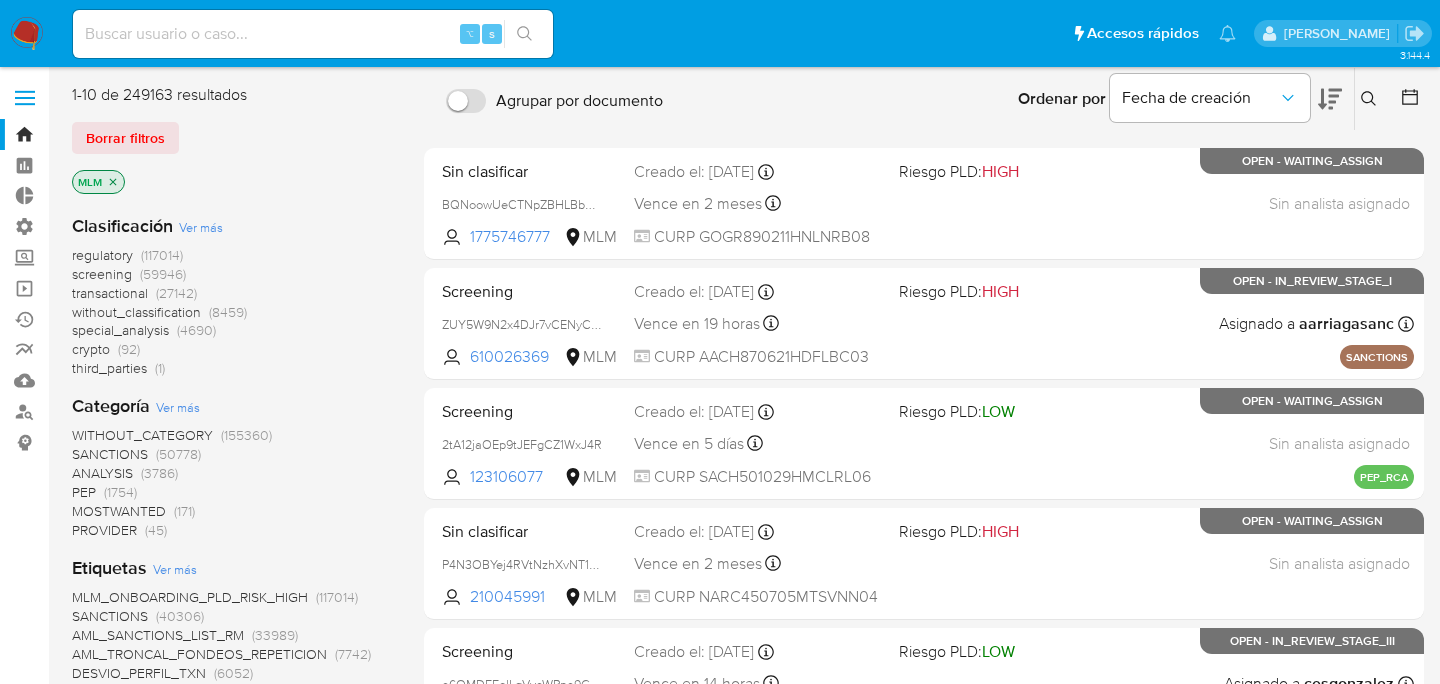 click on "without_classification" at bounding box center (136, 312) 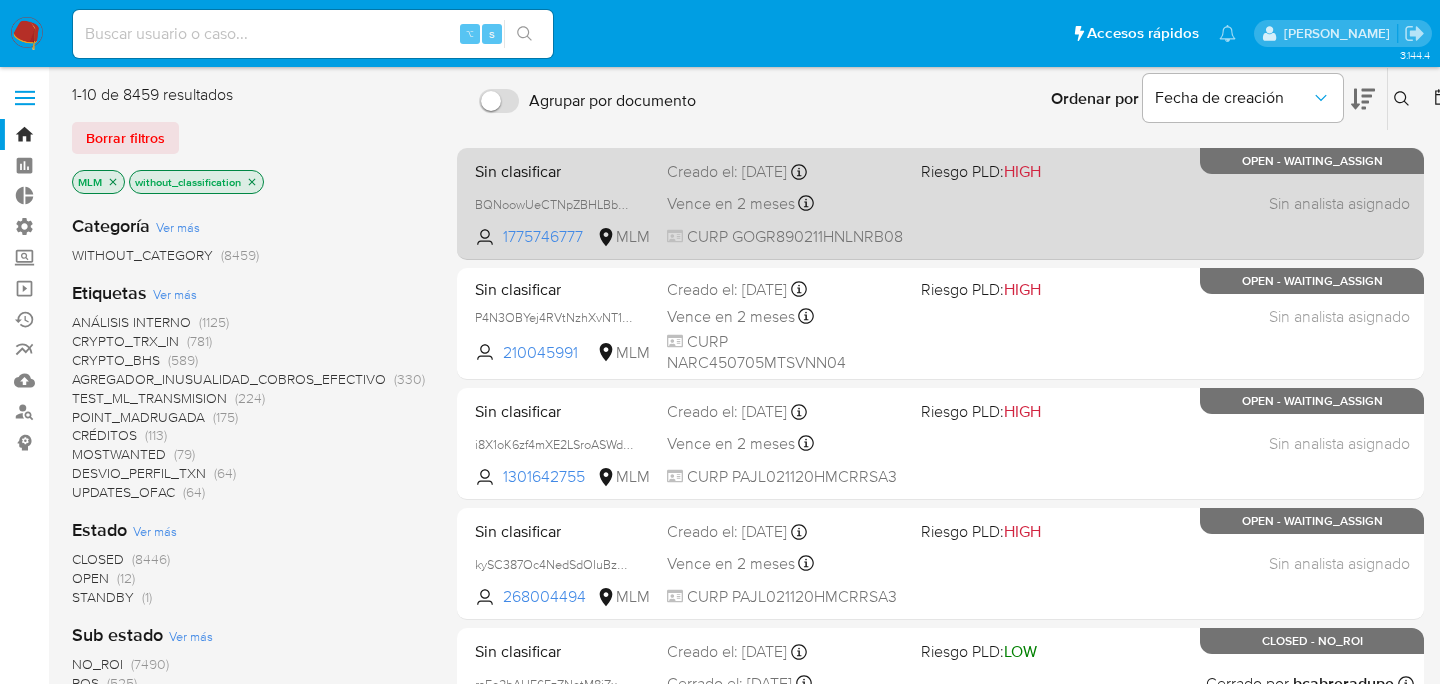 click on "Creado el: 09/07/2025   Creado el: 09/07/2025 22:56:03" at bounding box center [786, 172] 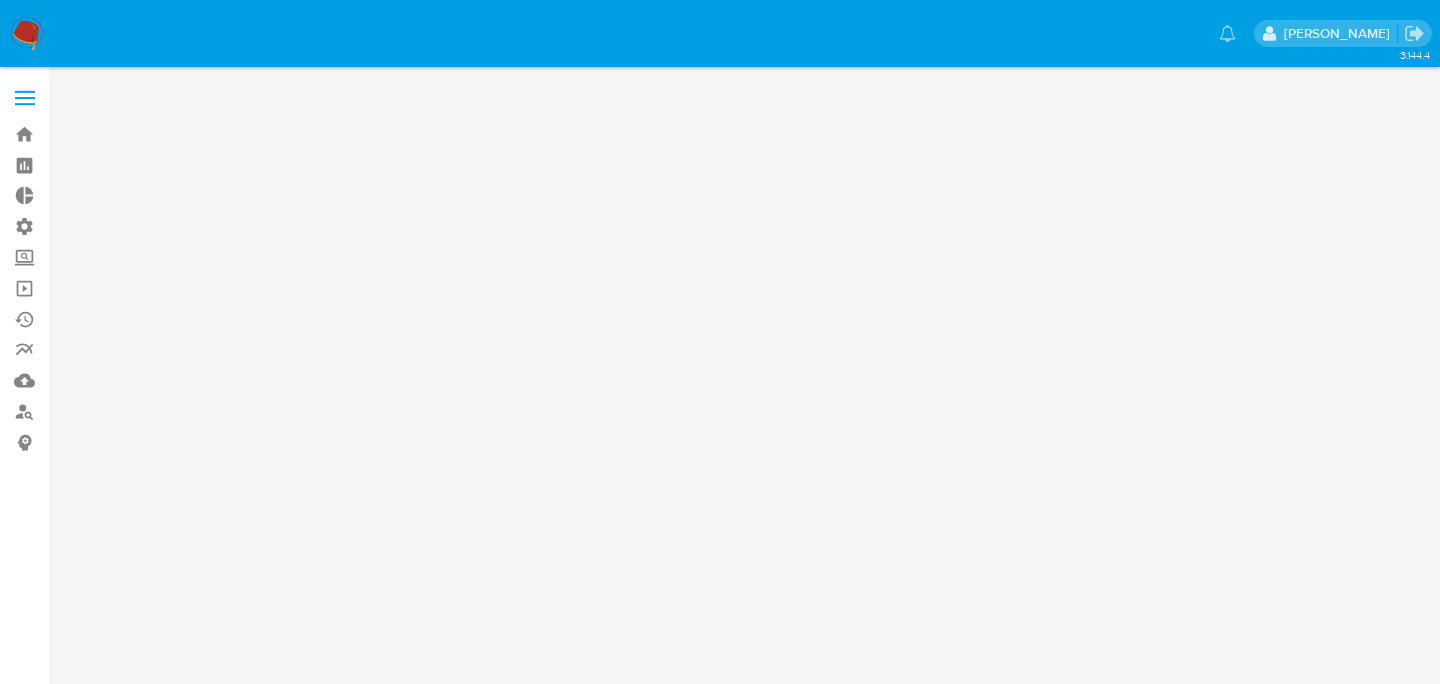 scroll, scrollTop: 0, scrollLeft: 0, axis: both 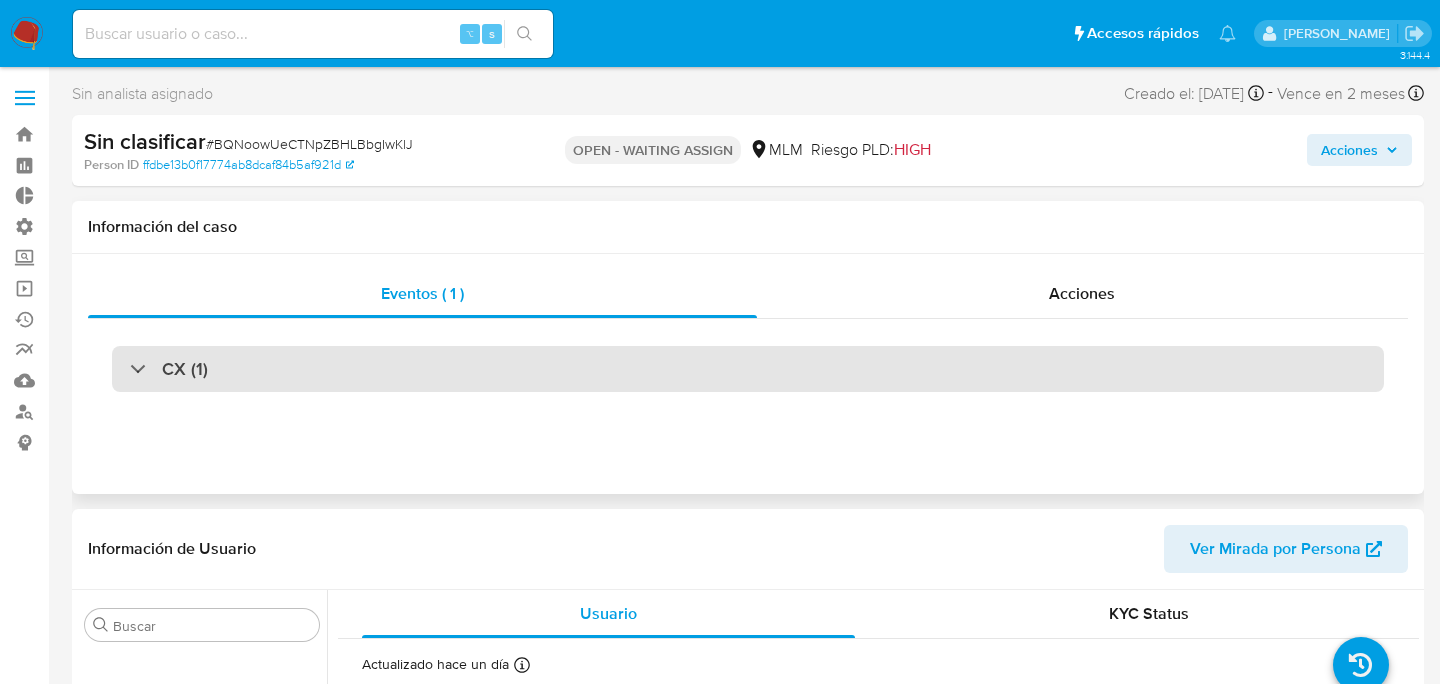 click on "CX (1)" at bounding box center (748, 369) 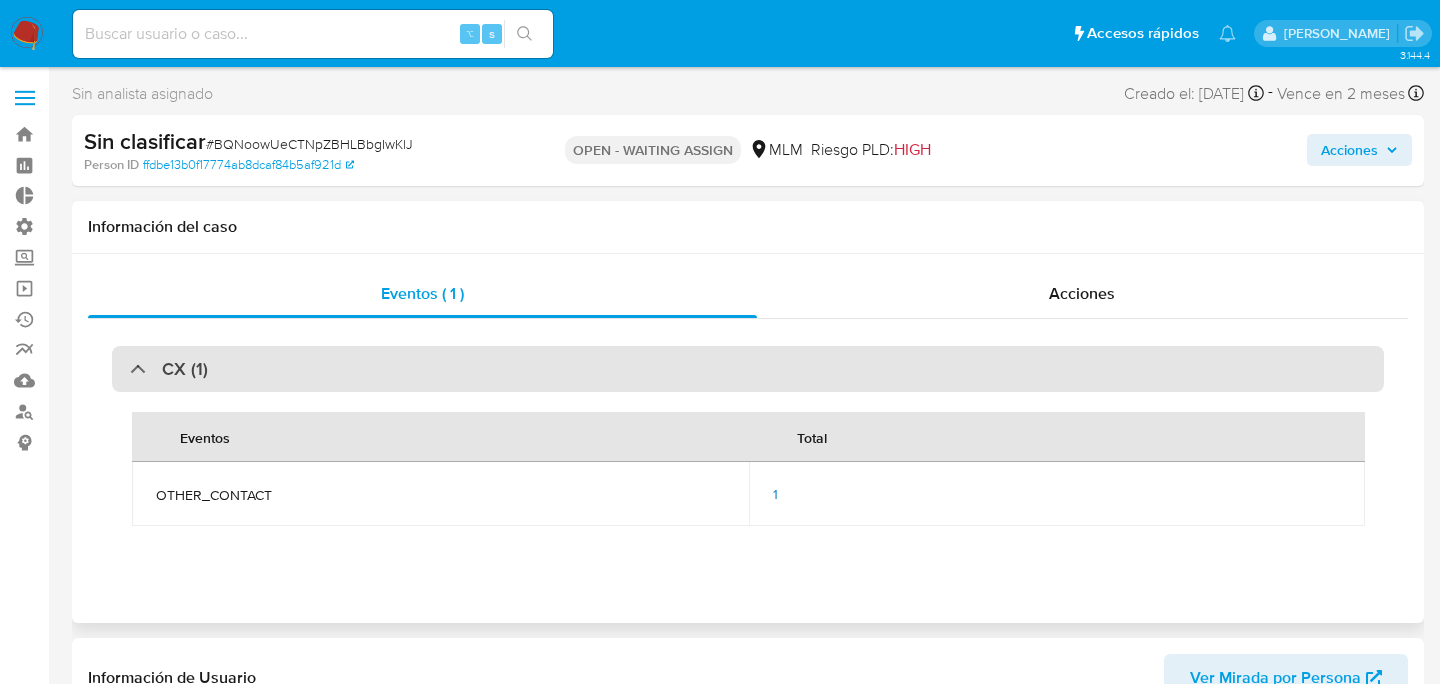 click on "CX (1)" at bounding box center (748, 369) 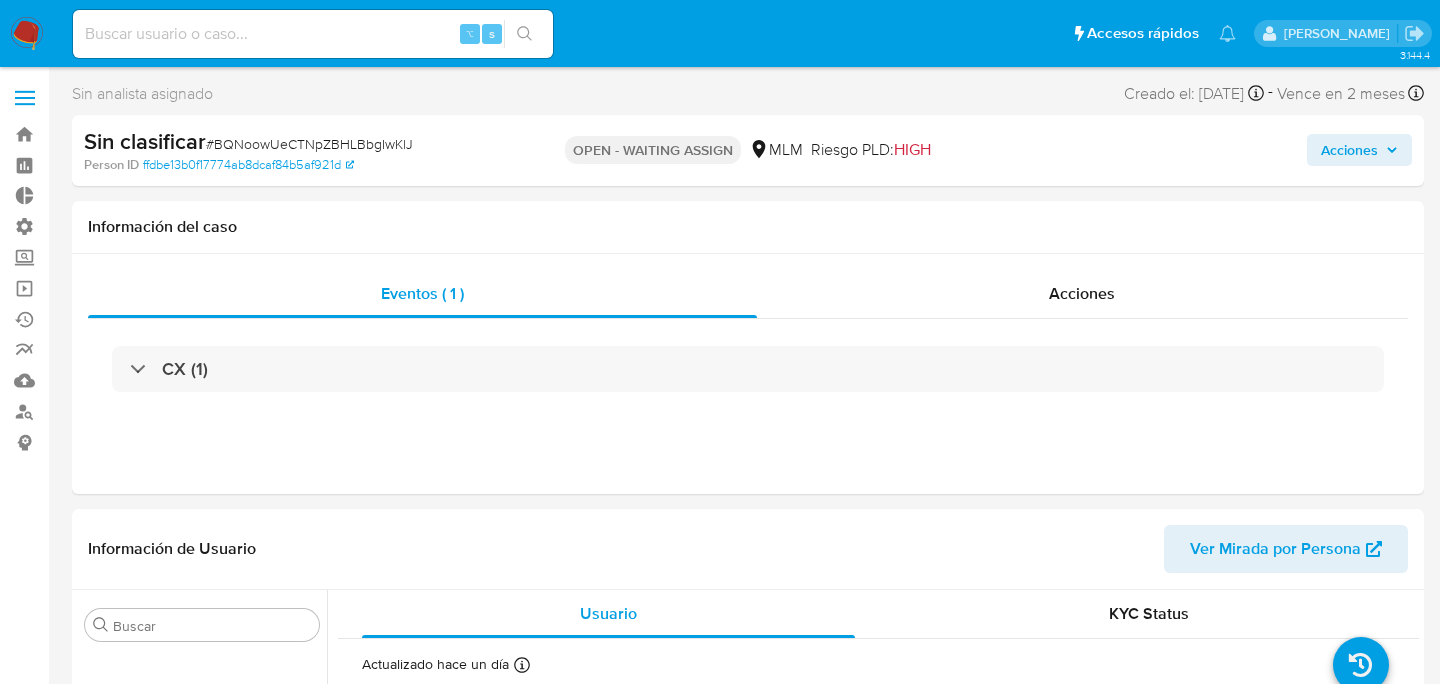 select on "10" 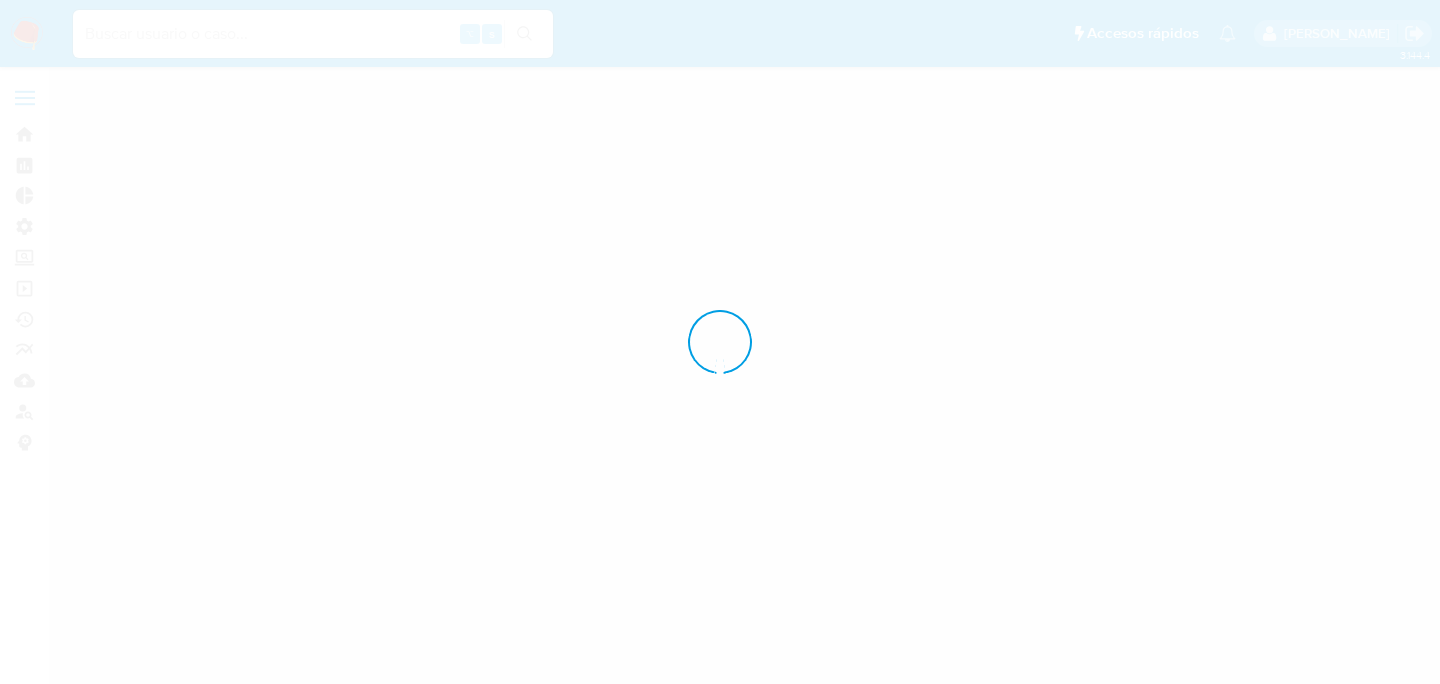 scroll, scrollTop: 0, scrollLeft: 0, axis: both 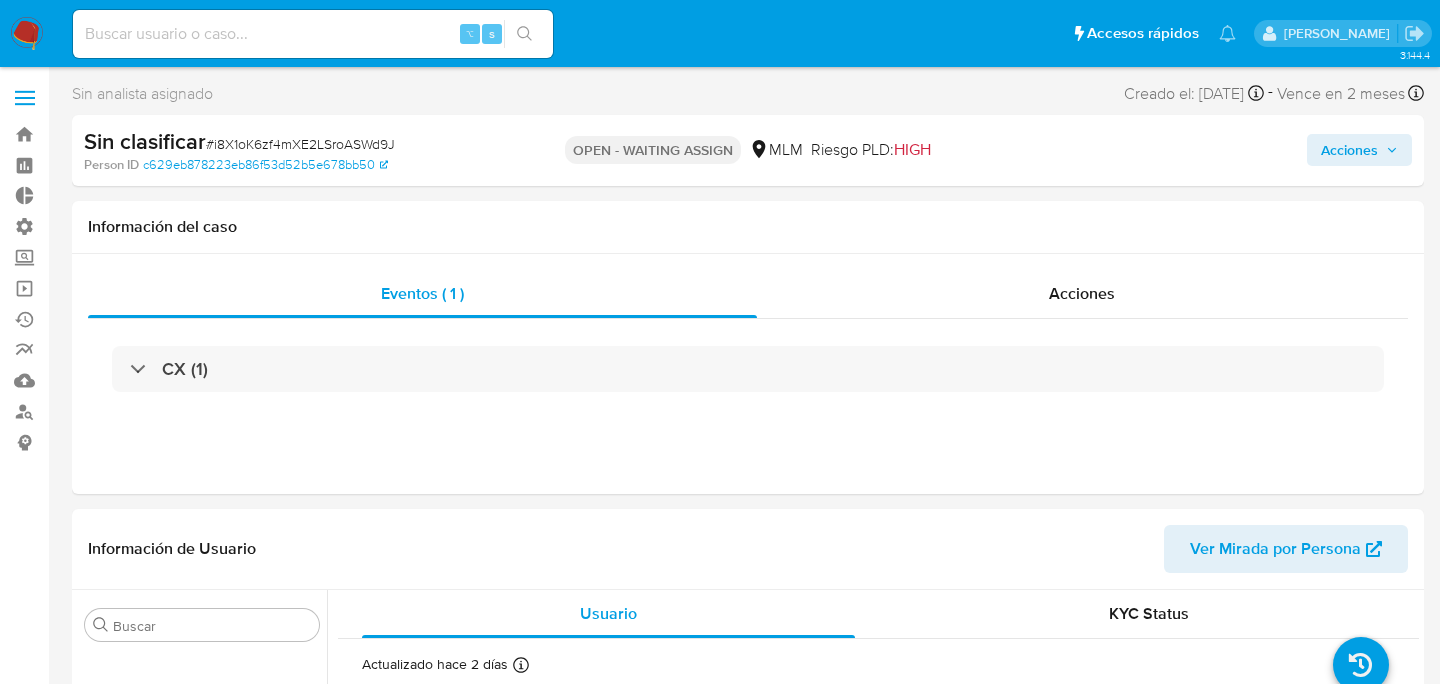 select on "10" 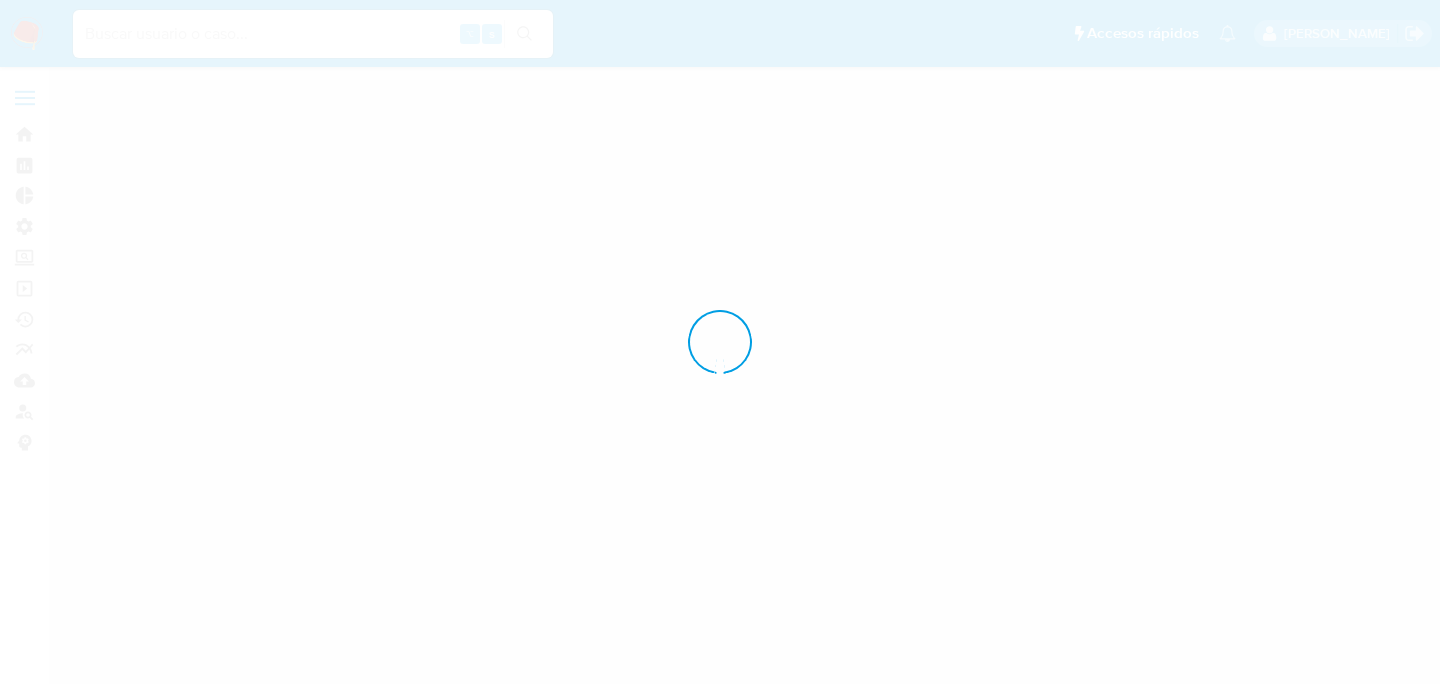 scroll, scrollTop: 0, scrollLeft: 0, axis: both 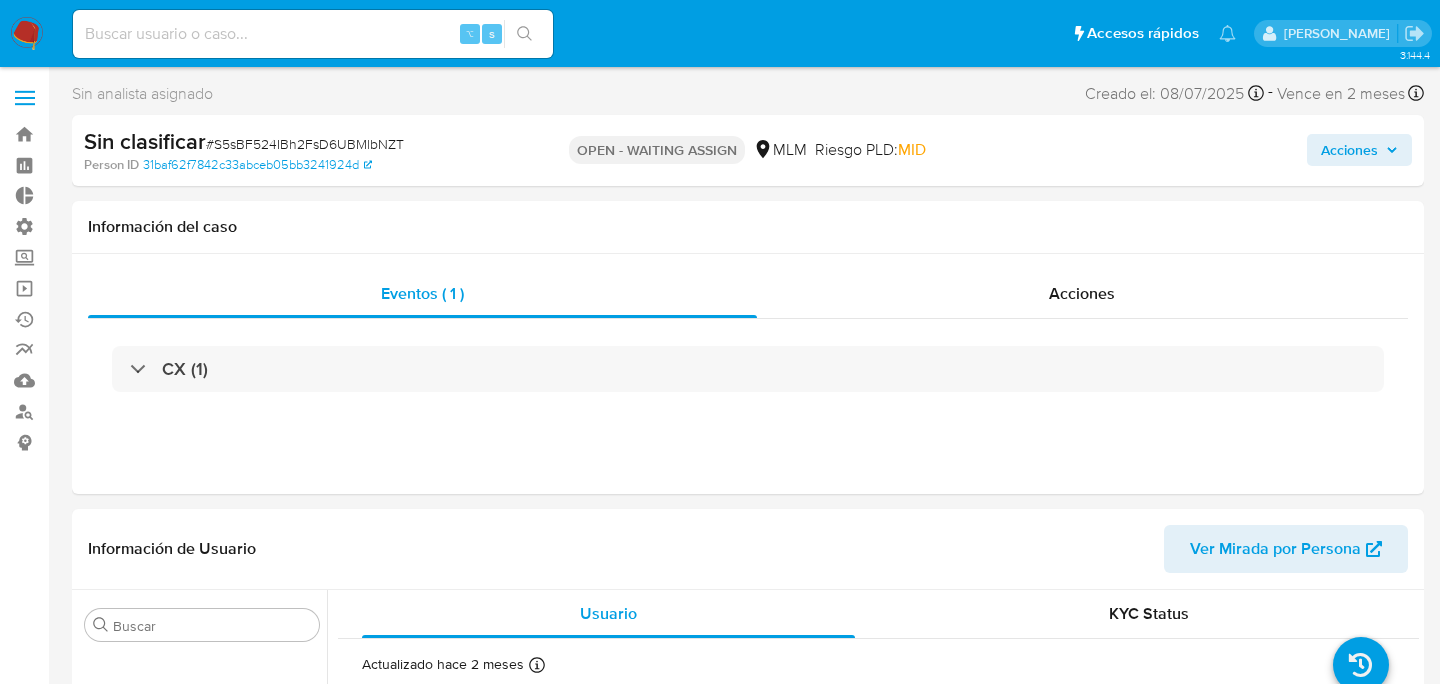 select on "10" 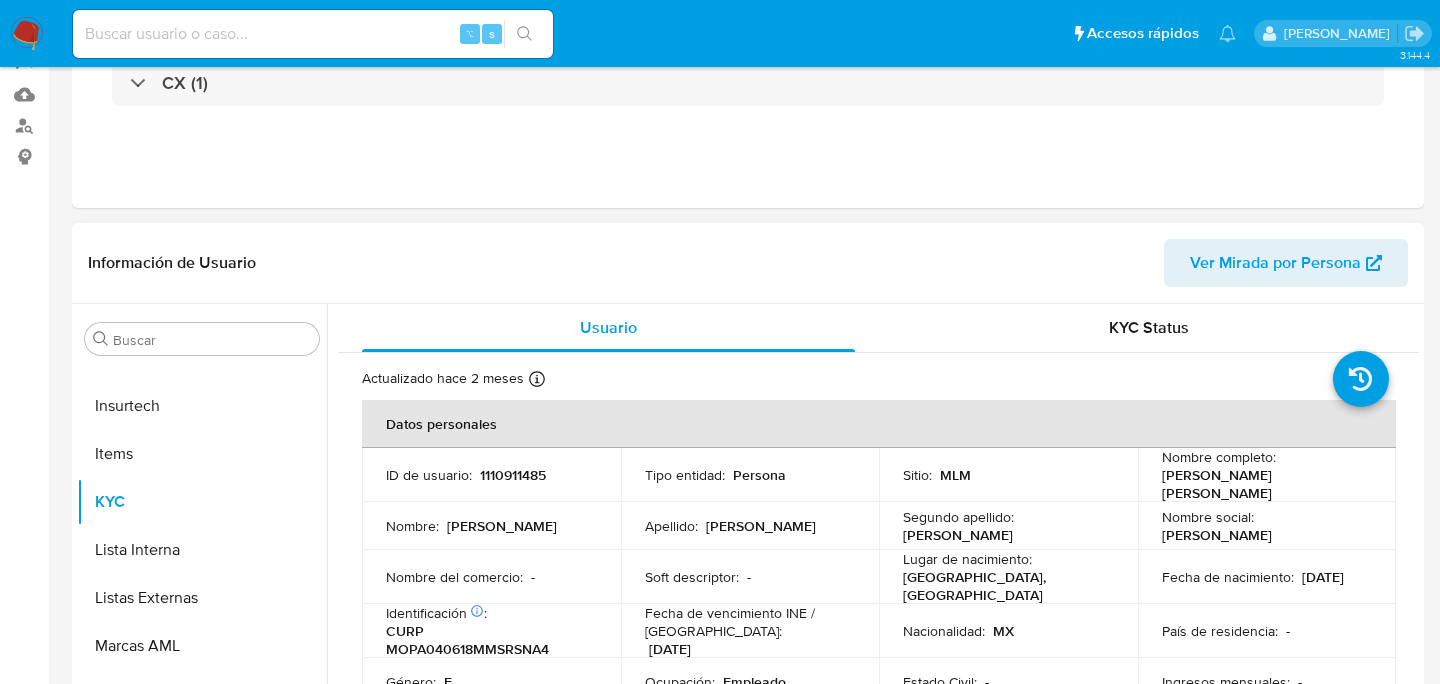 scroll, scrollTop: 0, scrollLeft: 0, axis: both 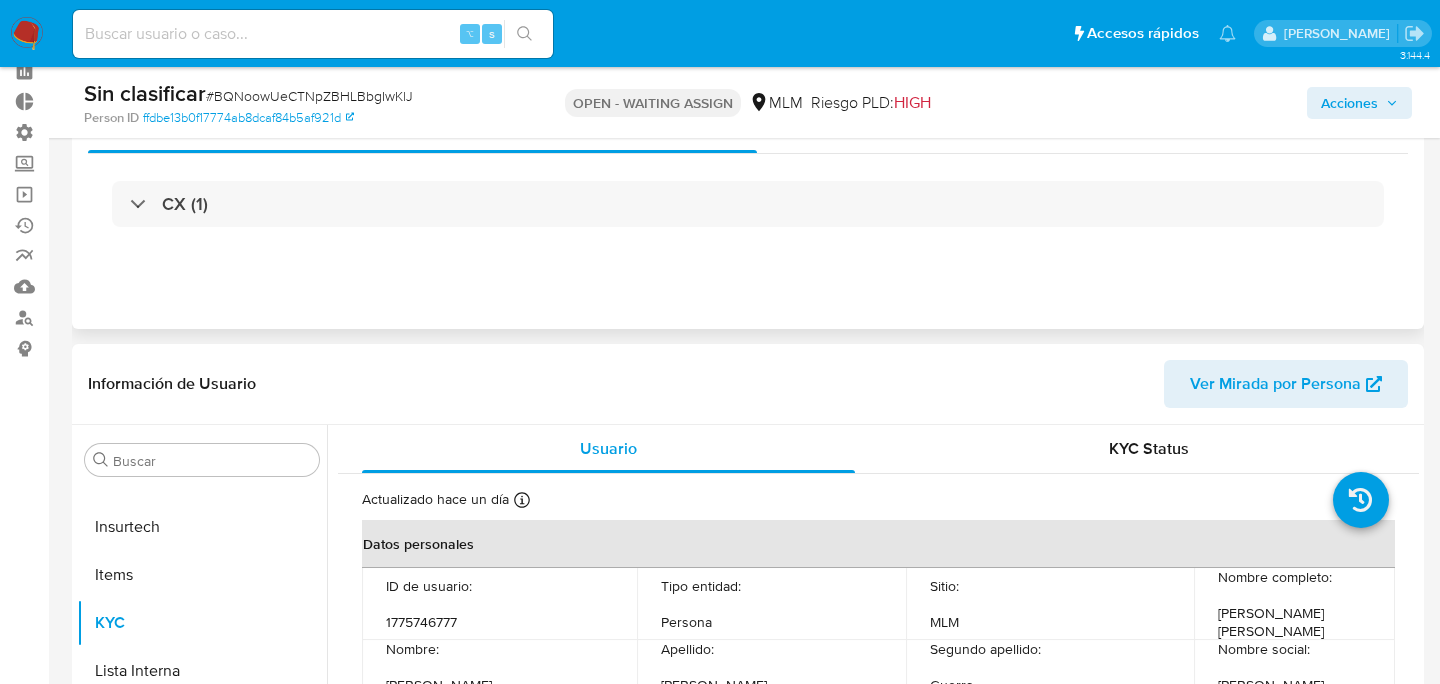 select on "10" 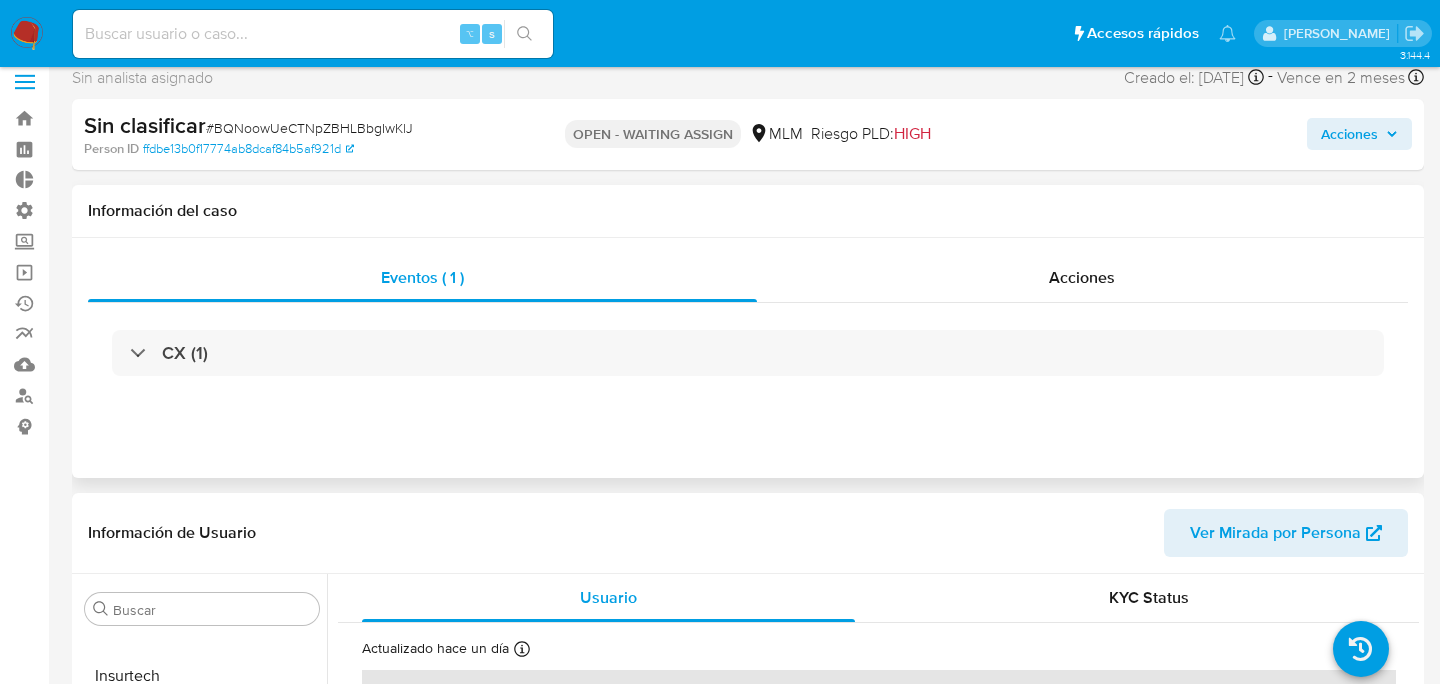 scroll, scrollTop: 0, scrollLeft: 0, axis: both 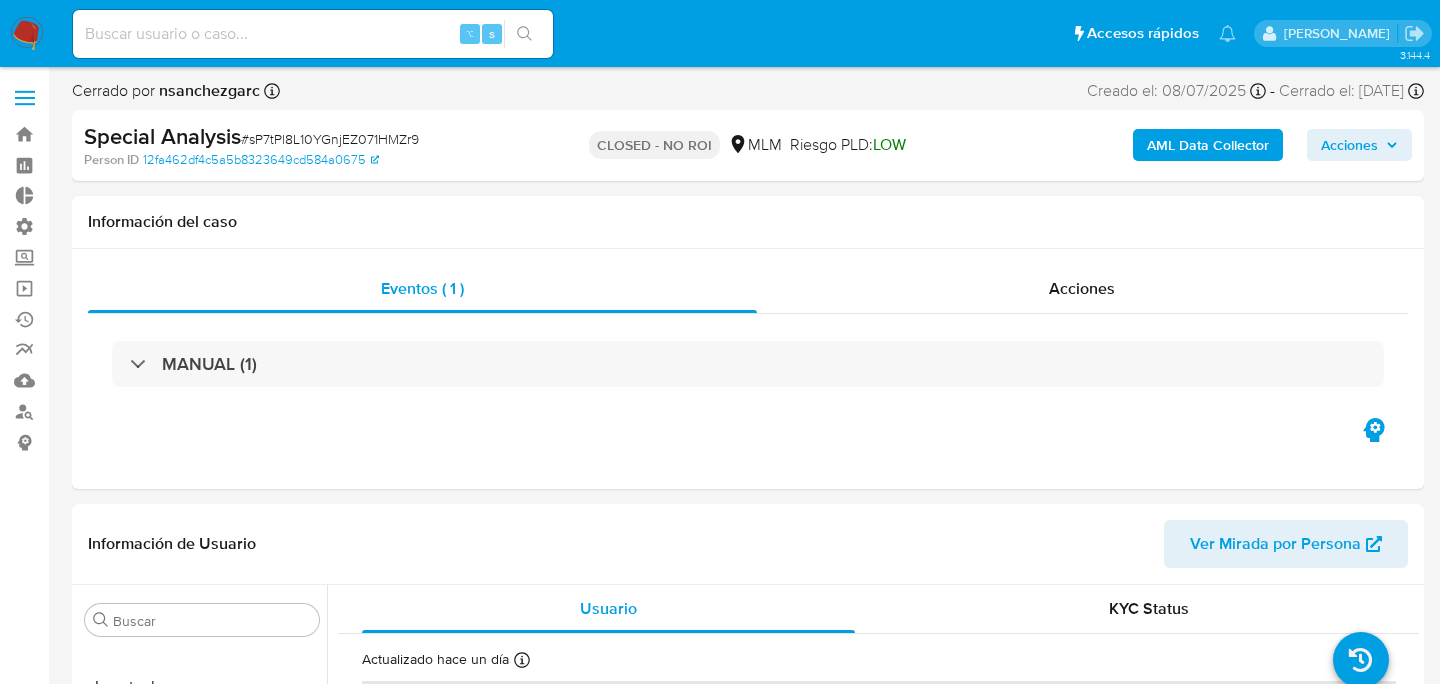 select on "10" 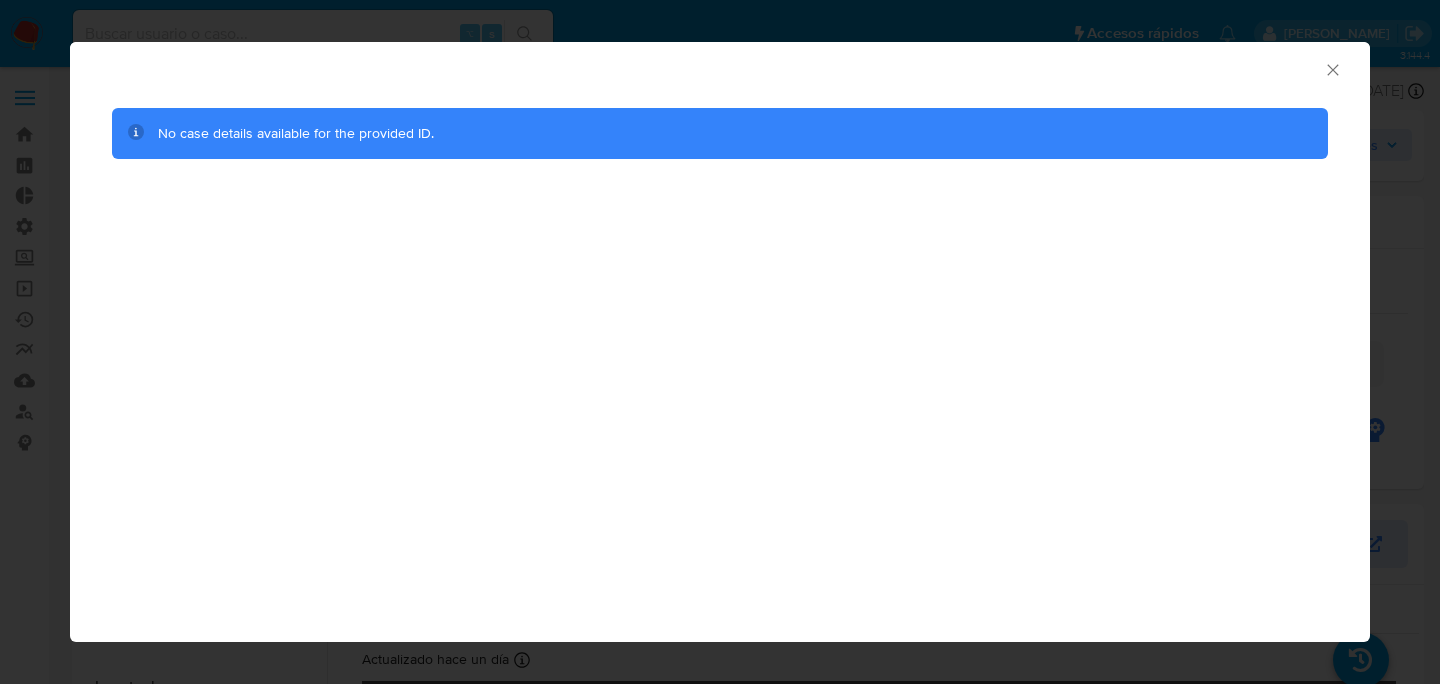 click on "AML Data Collector No case details available for the provided ID." at bounding box center [720, 342] 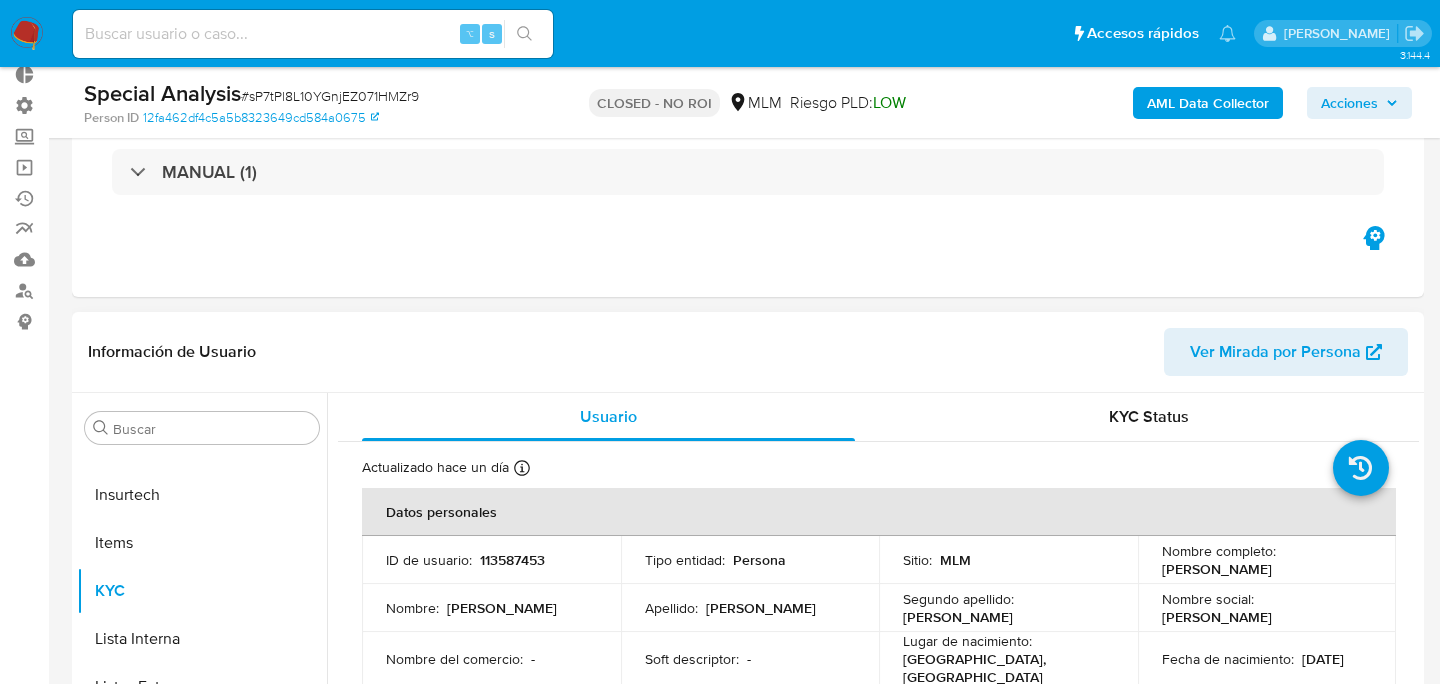 scroll, scrollTop: 0, scrollLeft: 0, axis: both 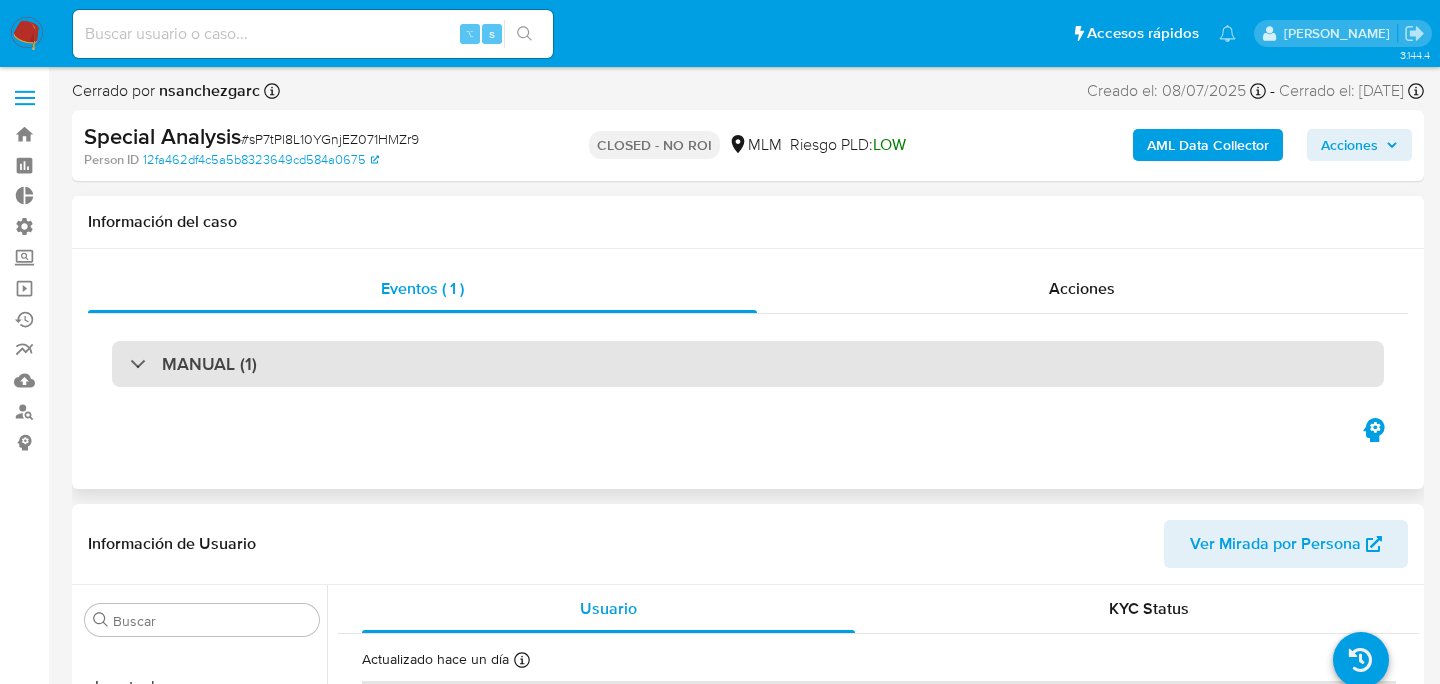 click on "MANUAL (1)" at bounding box center [748, 364] 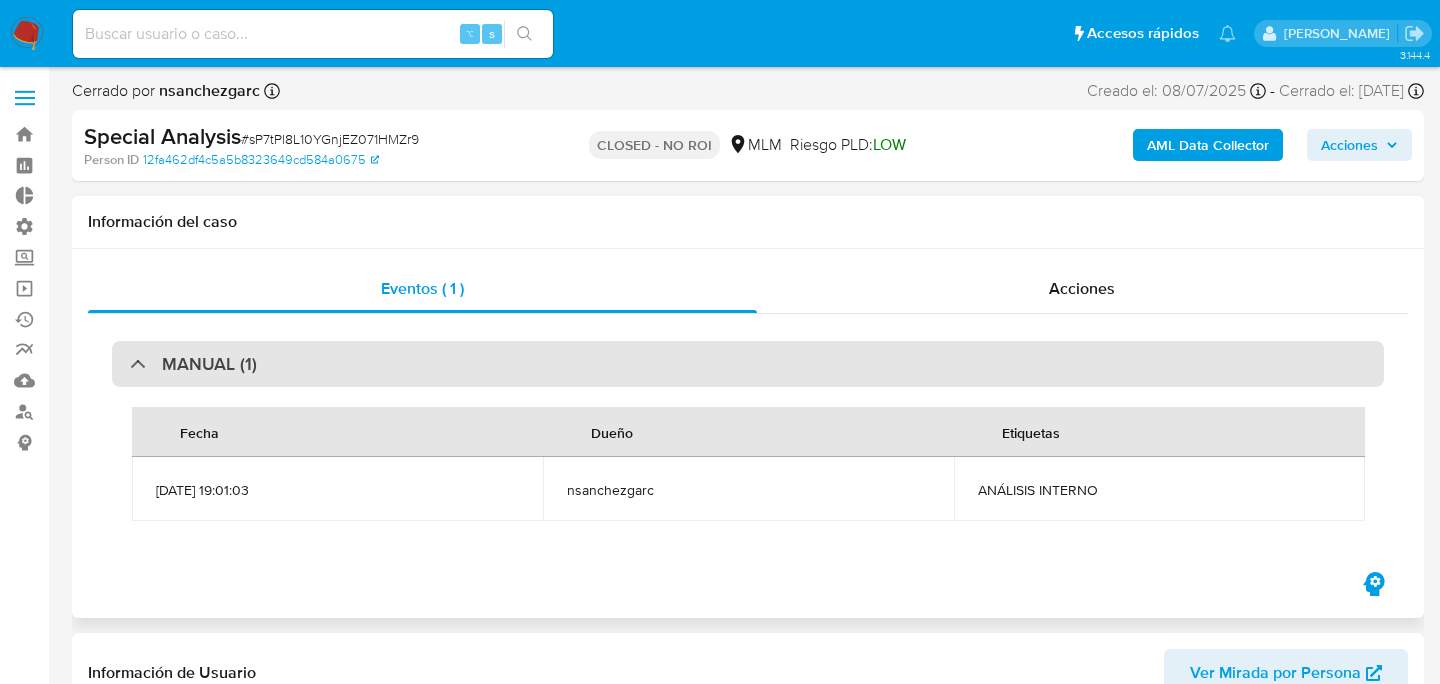 click on "MANUAL (1)" at bounding box center [748, 364] 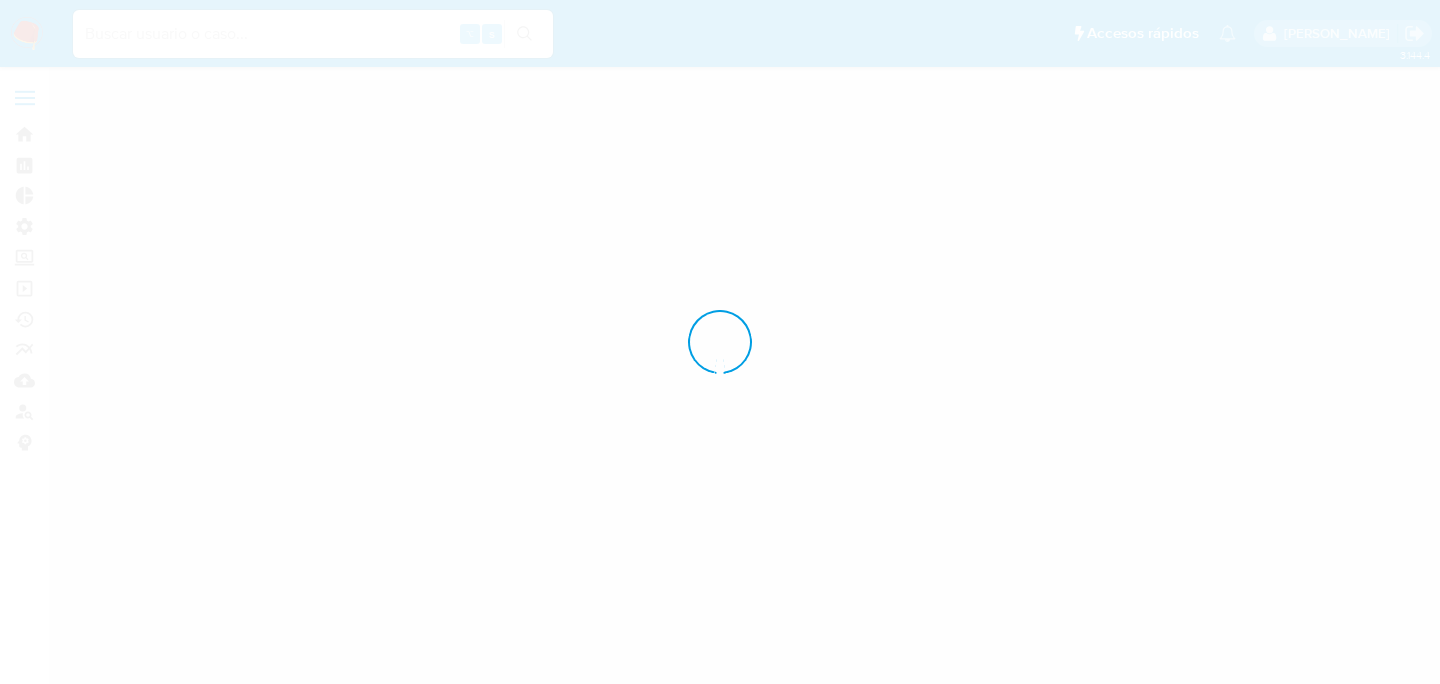 scroll, scrollTop: 0, scrollLeft: 0, axis: both 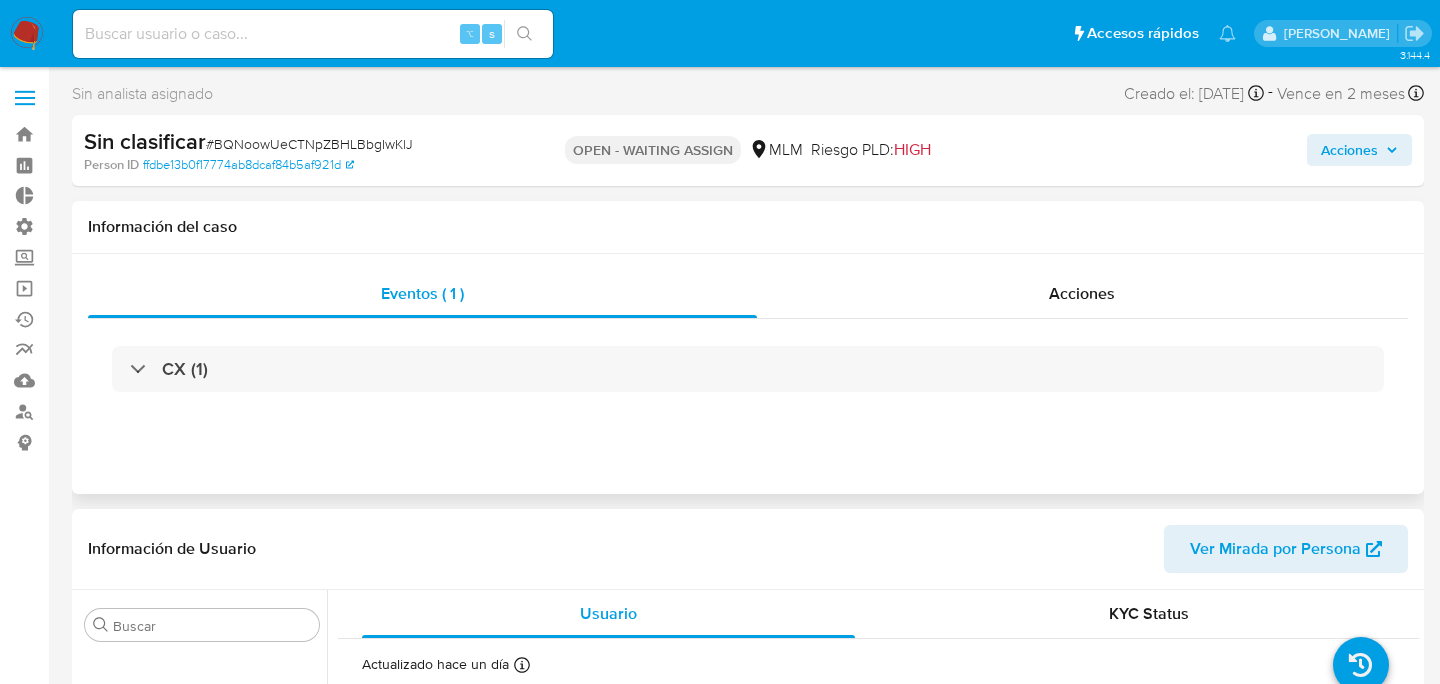 select on "10" 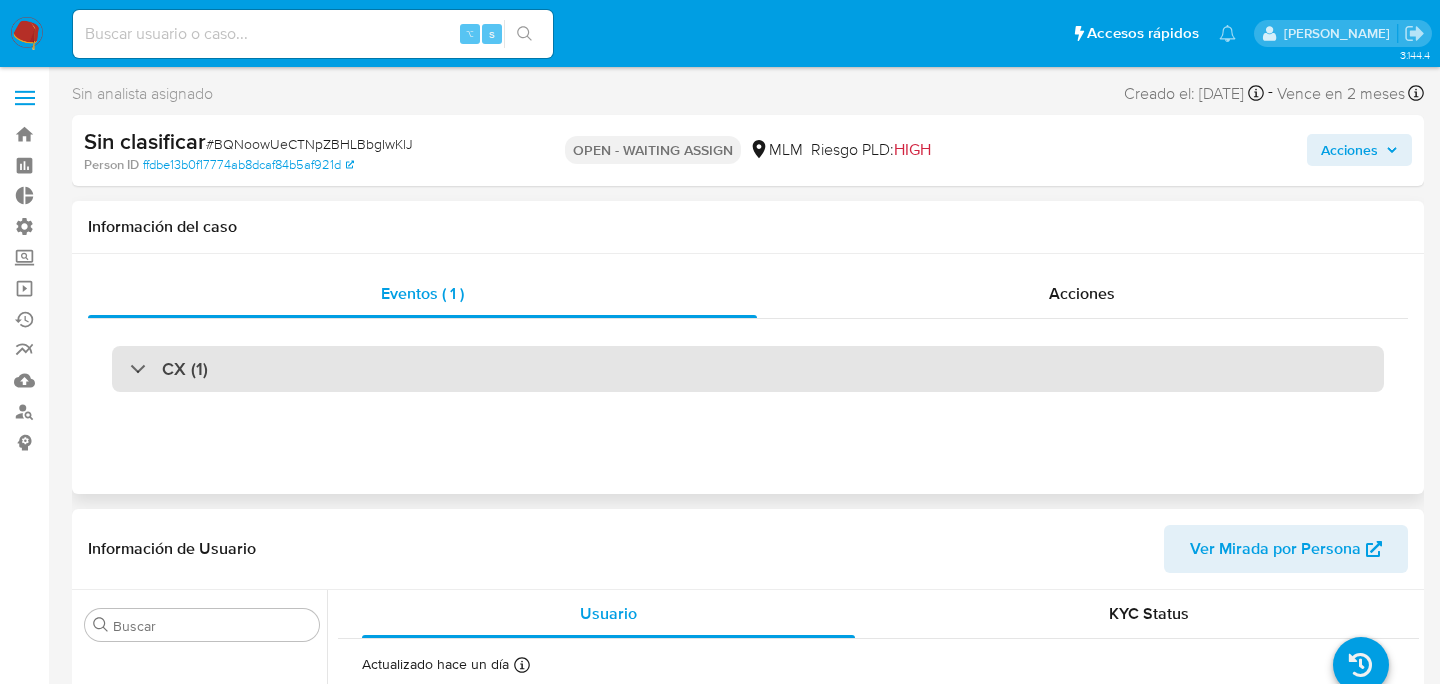 click on "CX (1)" at bounding box center (748, 369) 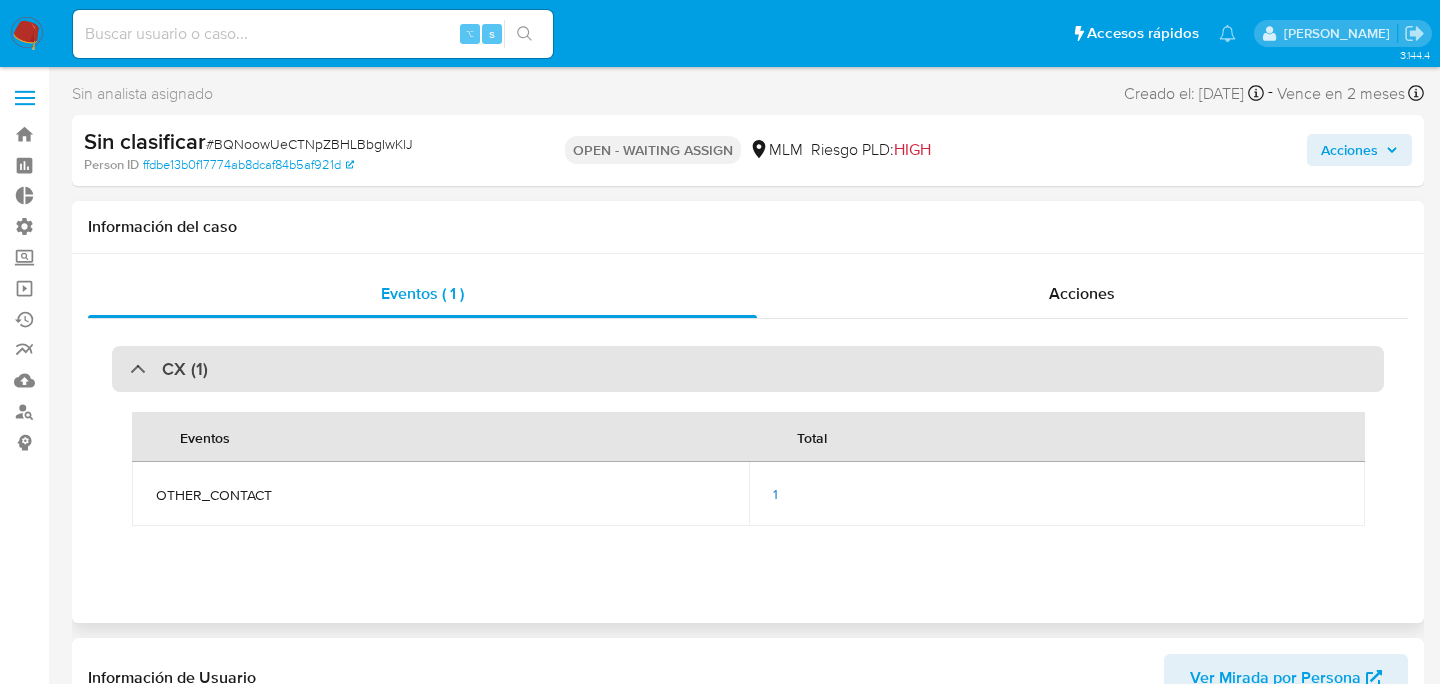 click on "CX (1)" at bounding box center [748, 369] 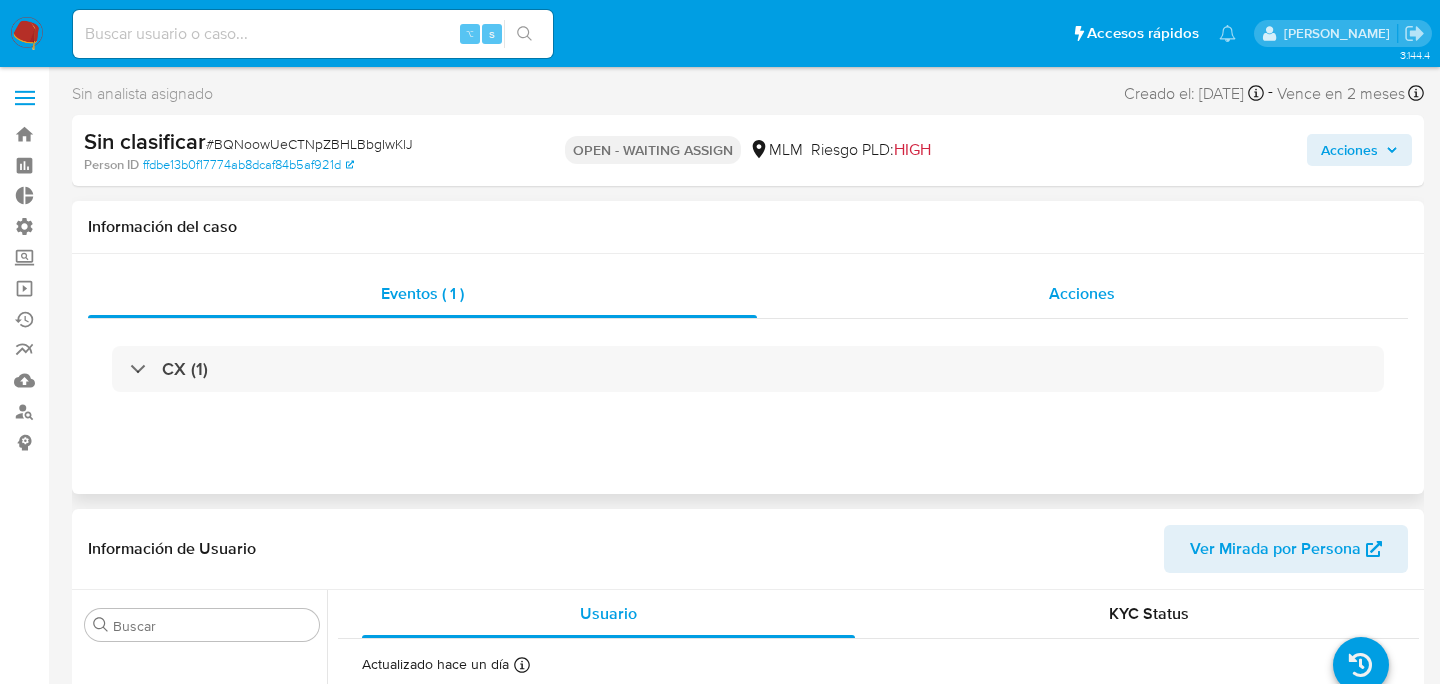 click on "Acciones" at bounding box center (1083, 294) 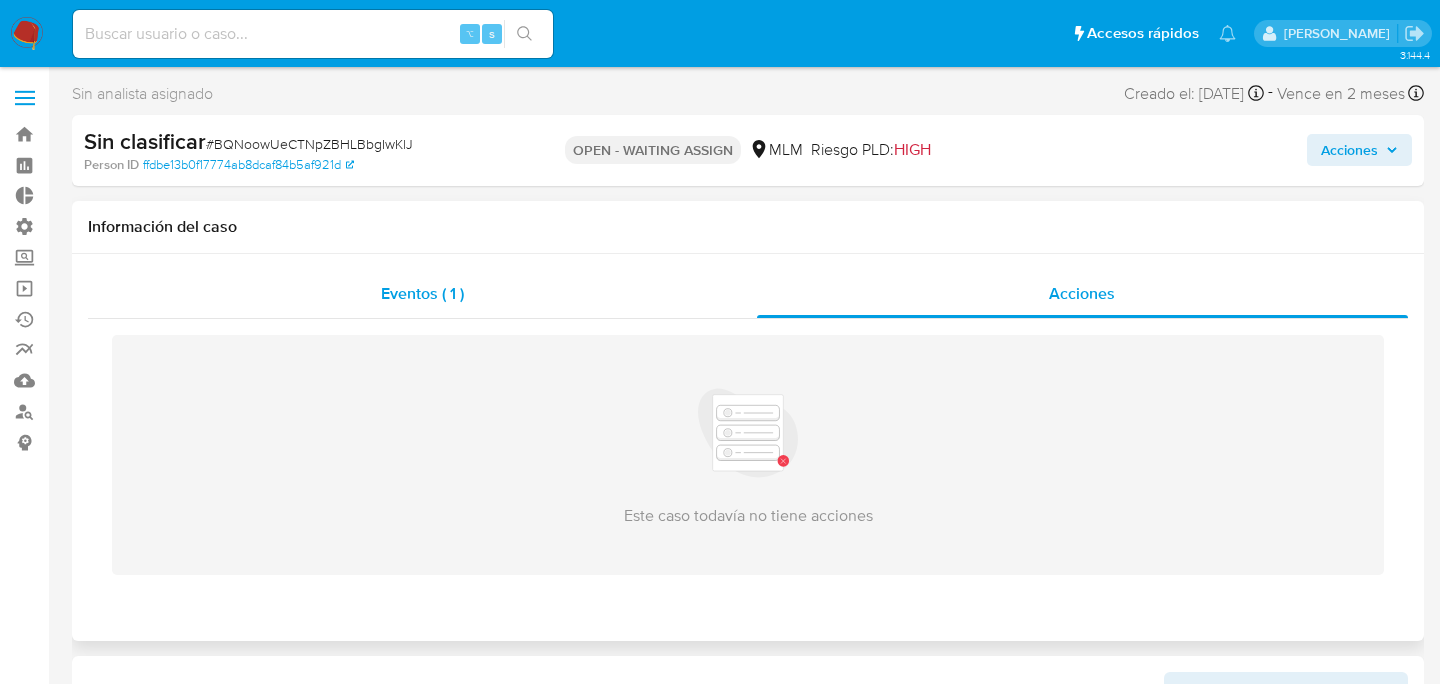 click on "Eventos ( 1 )" at bounding box center [422, 294] 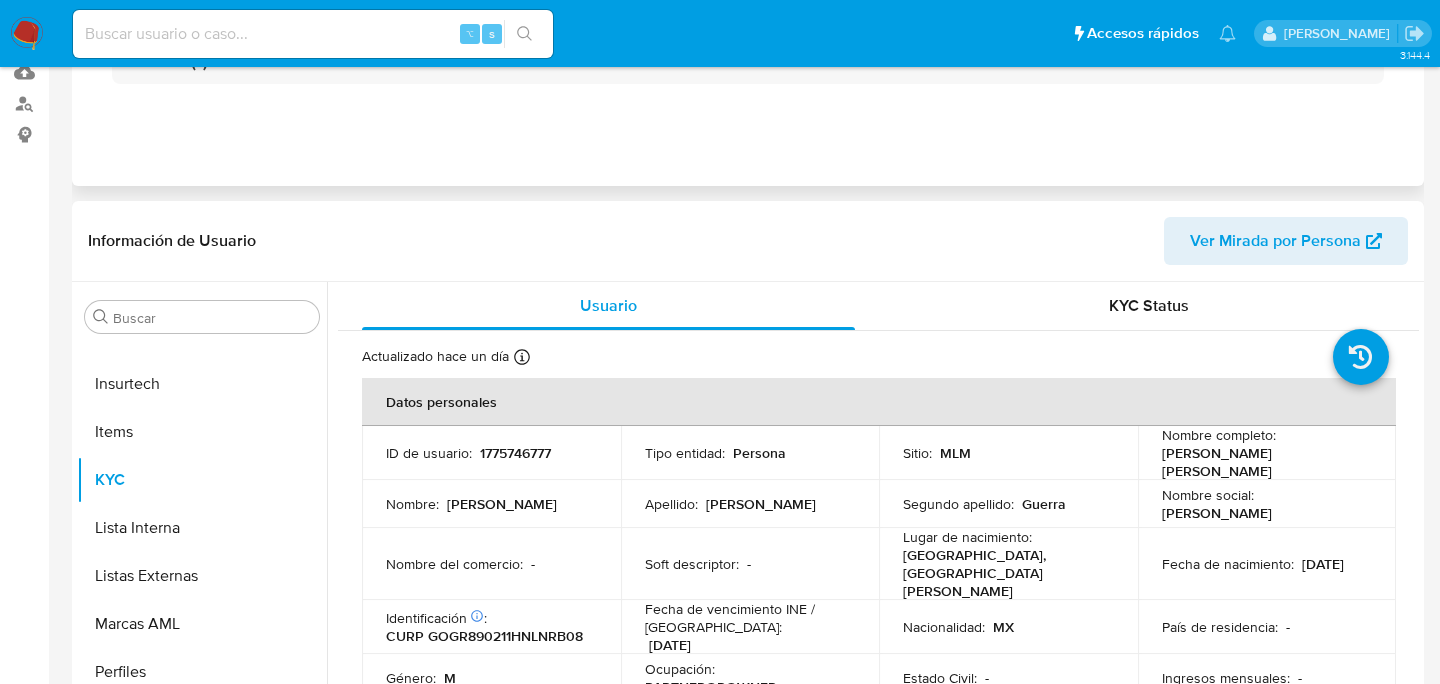 scroll, scrollTop: 0, scrollLeft: 0, axis: both 